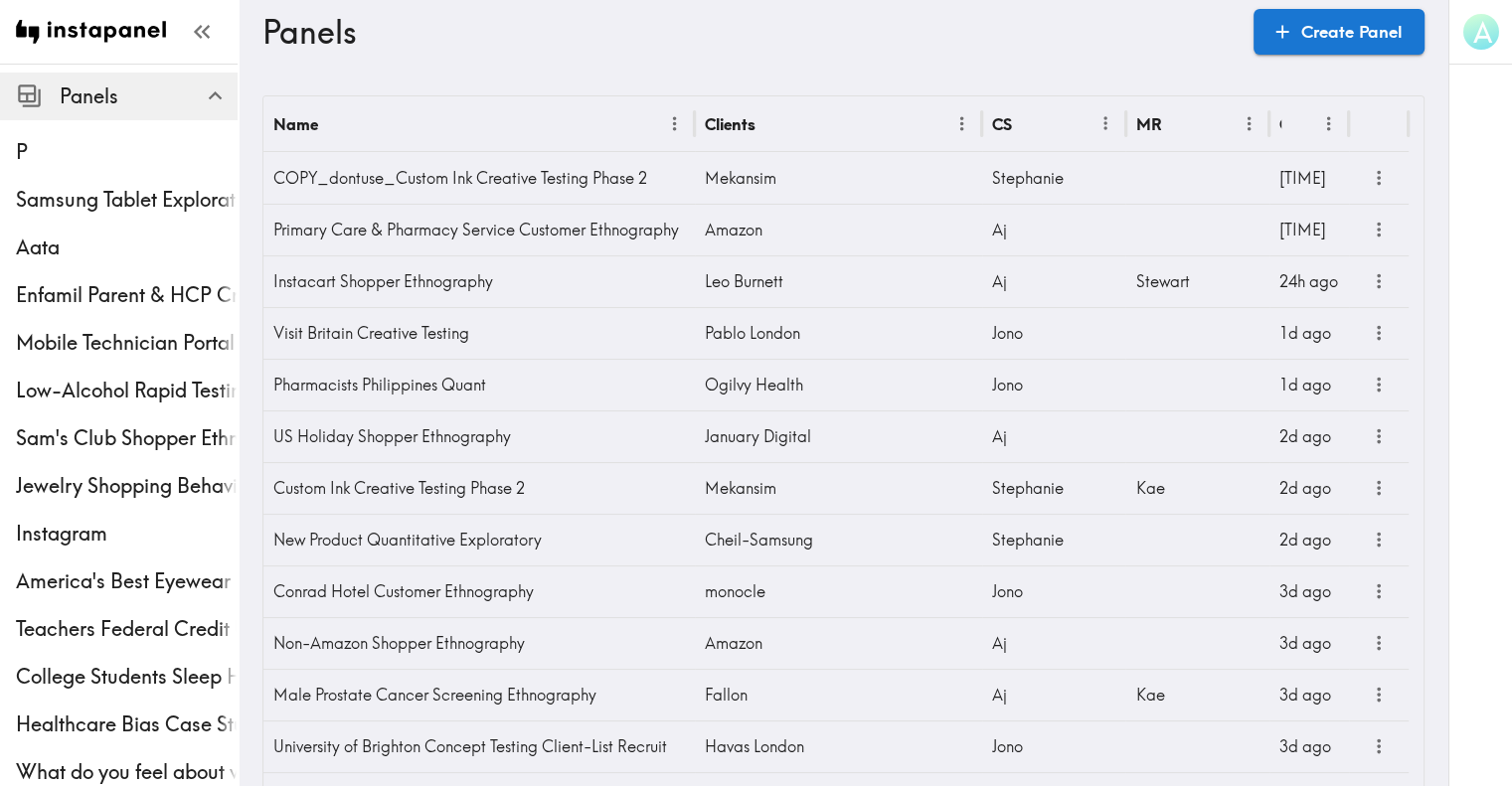 scroll, scrollTop: 20918, scrollLeft: 0, axis: vertical 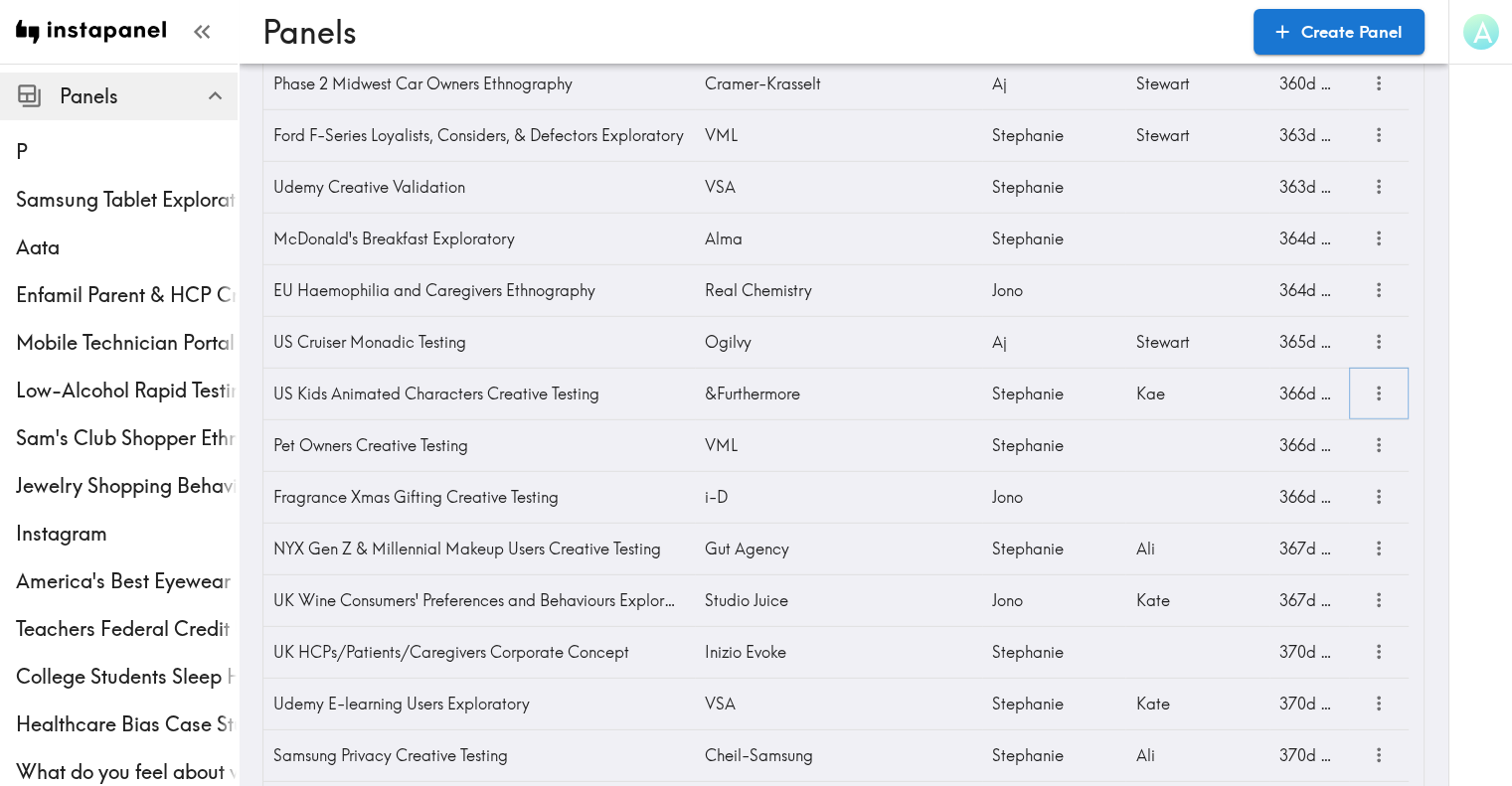 click 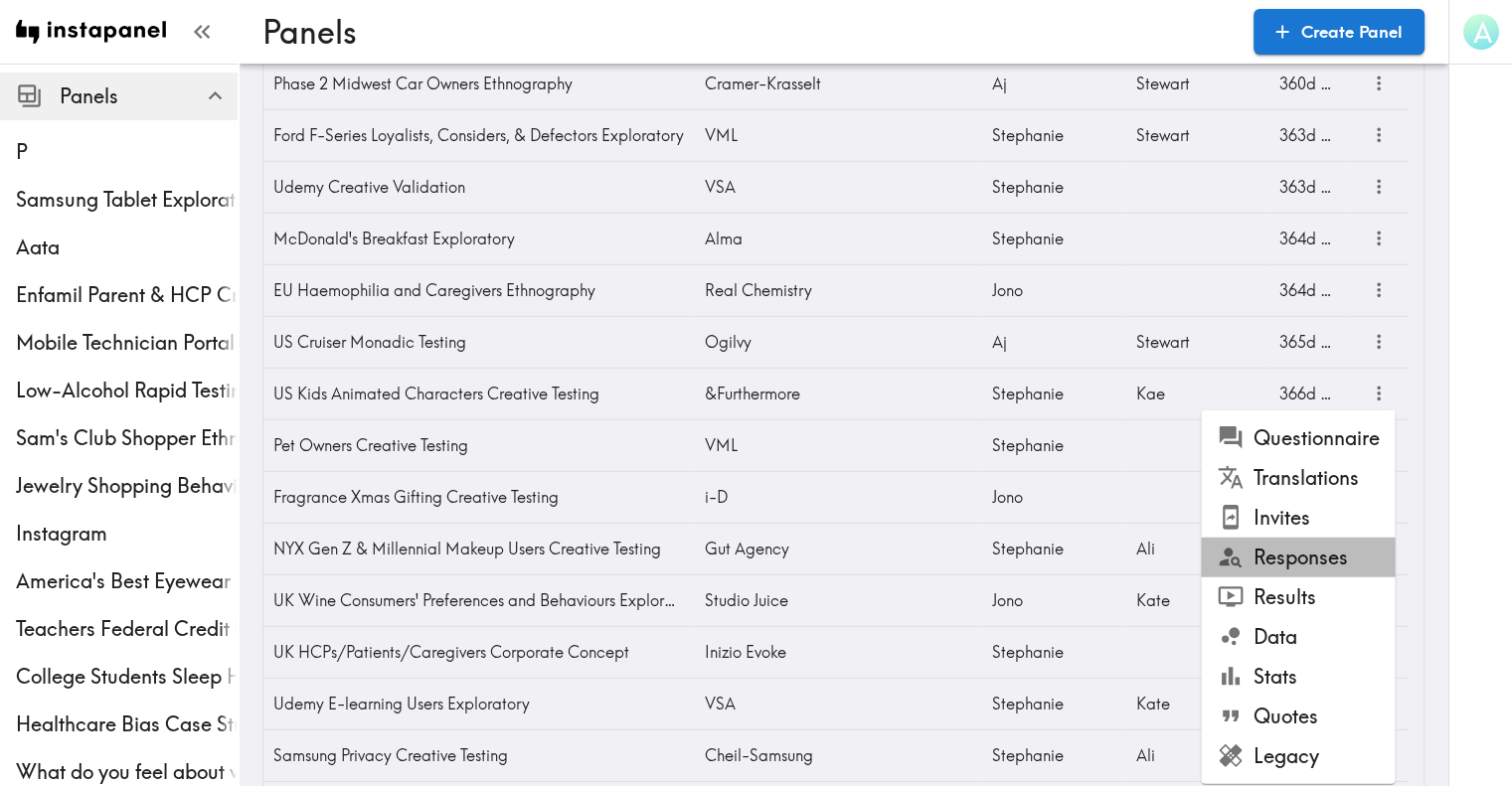 click on "Responses" at bounding box center [1297, 557] 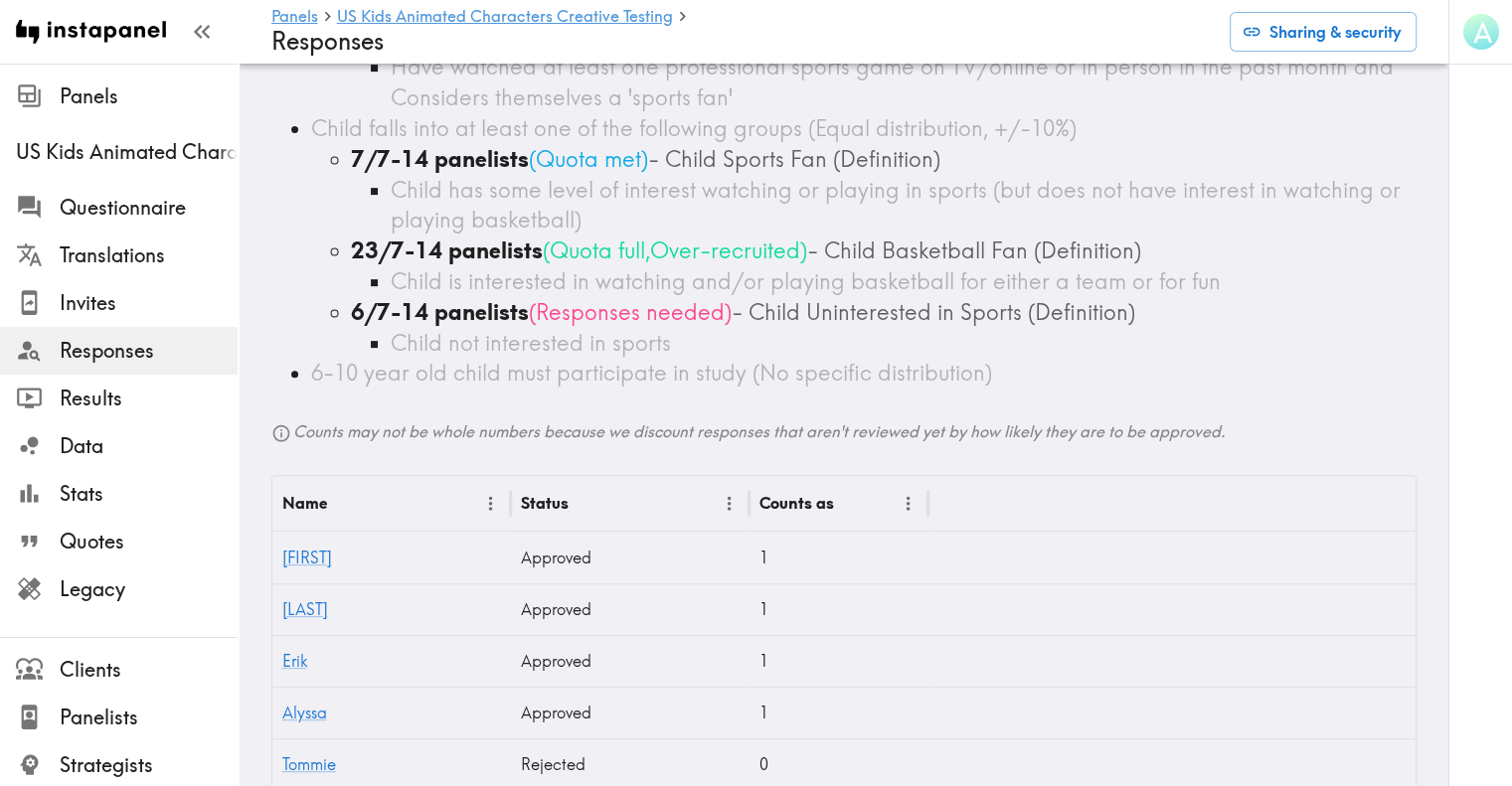 scroll, scrollTop: 363, scrollLeft: 0, axis: vertical 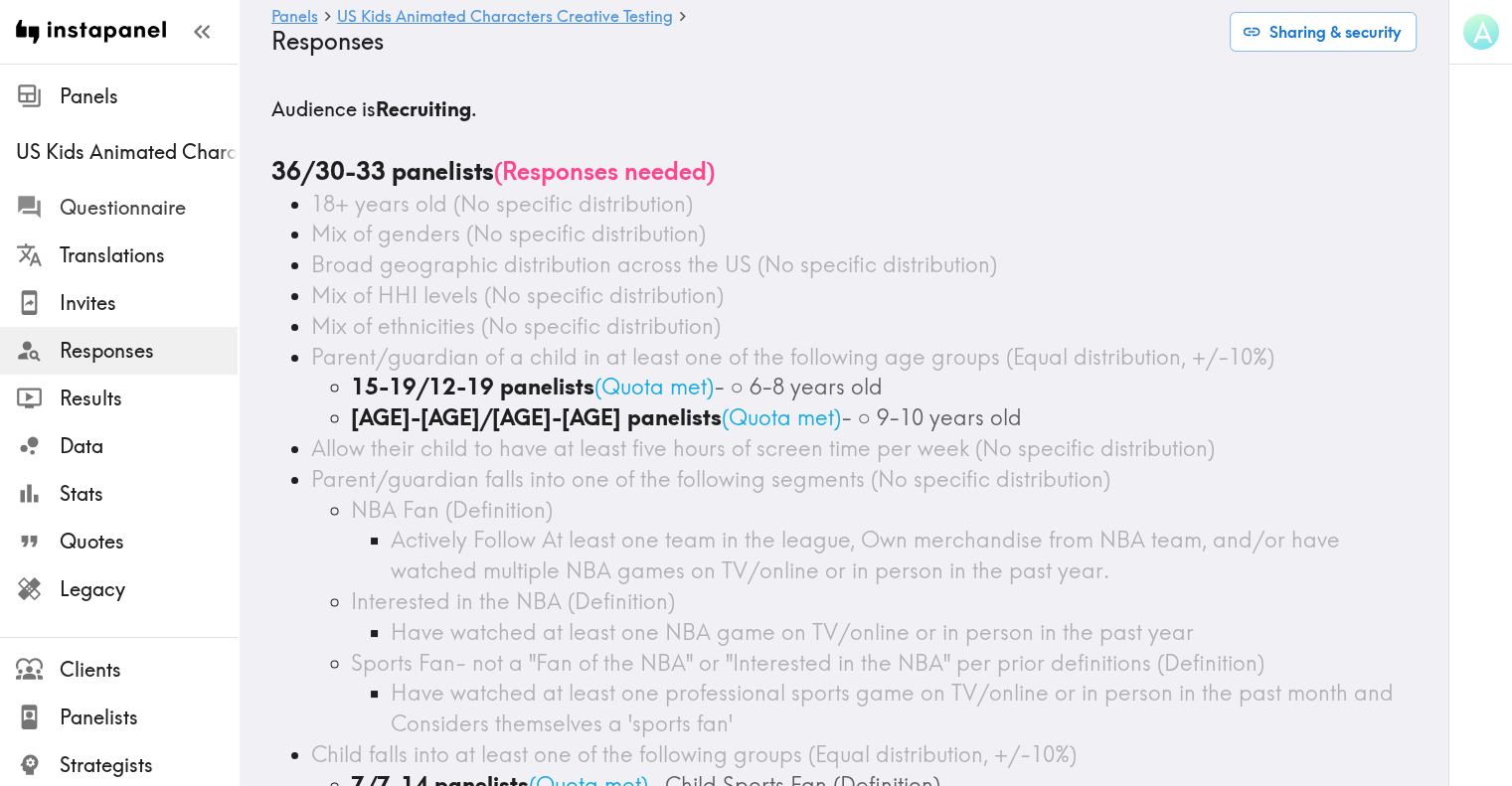 click on "Questionnaire" at bounding box center [148, 208] 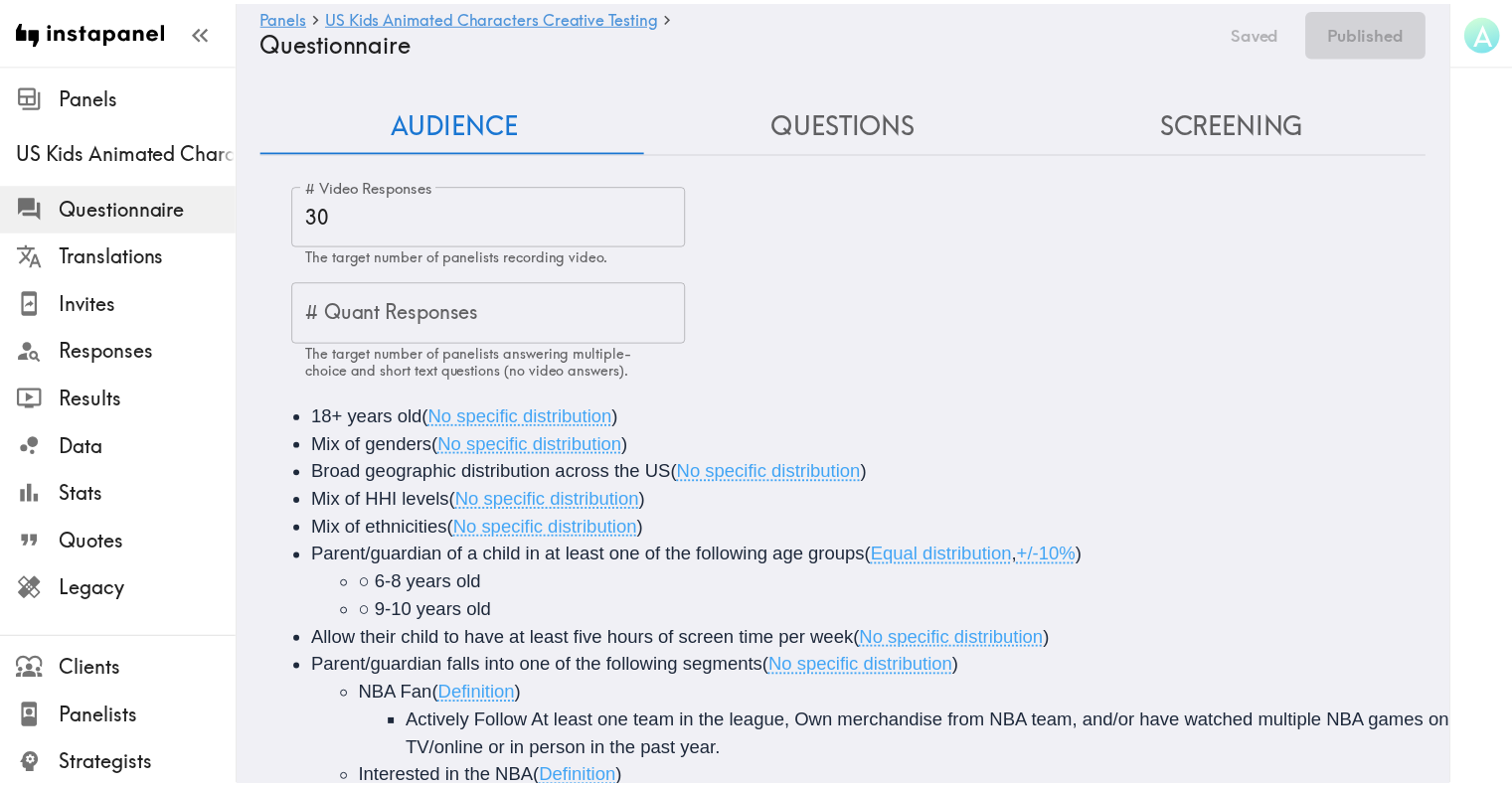 scroll, scrollTop: 336, scrollLeft: 0, axis: vertical 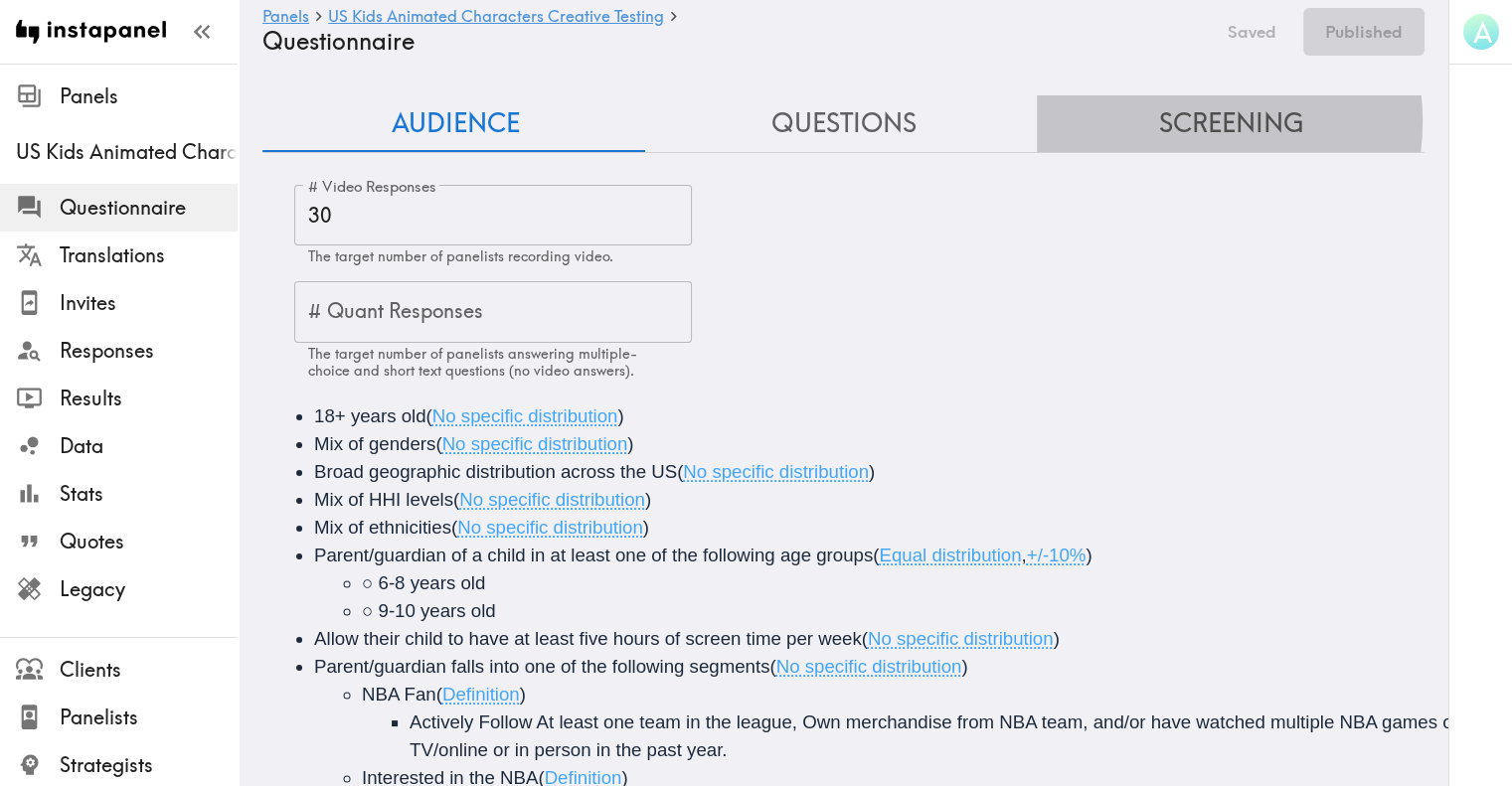 click on "Screening" at bounding box center [1231, 123] 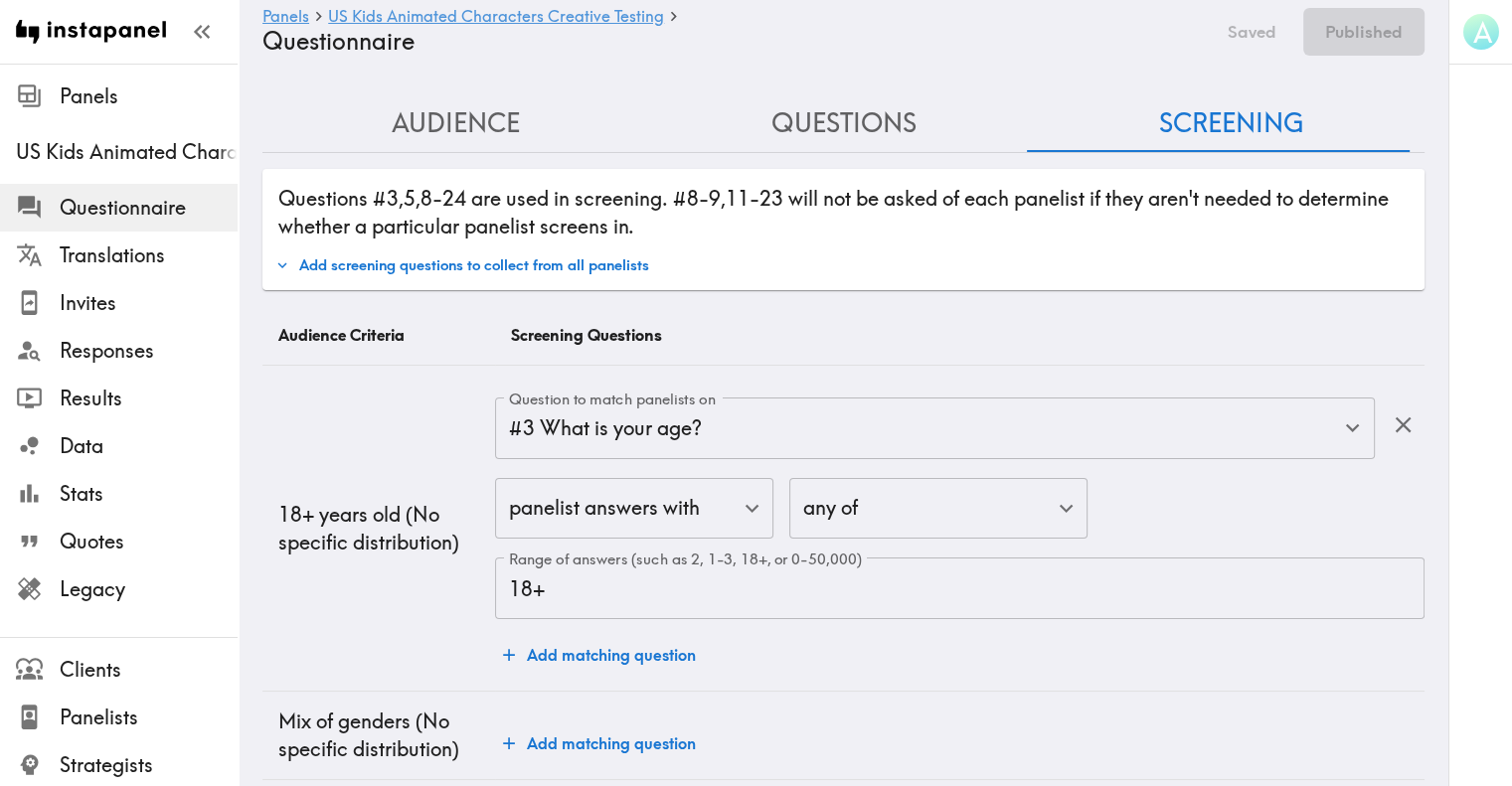 click on "Questions" at bounding box center [844, 123] 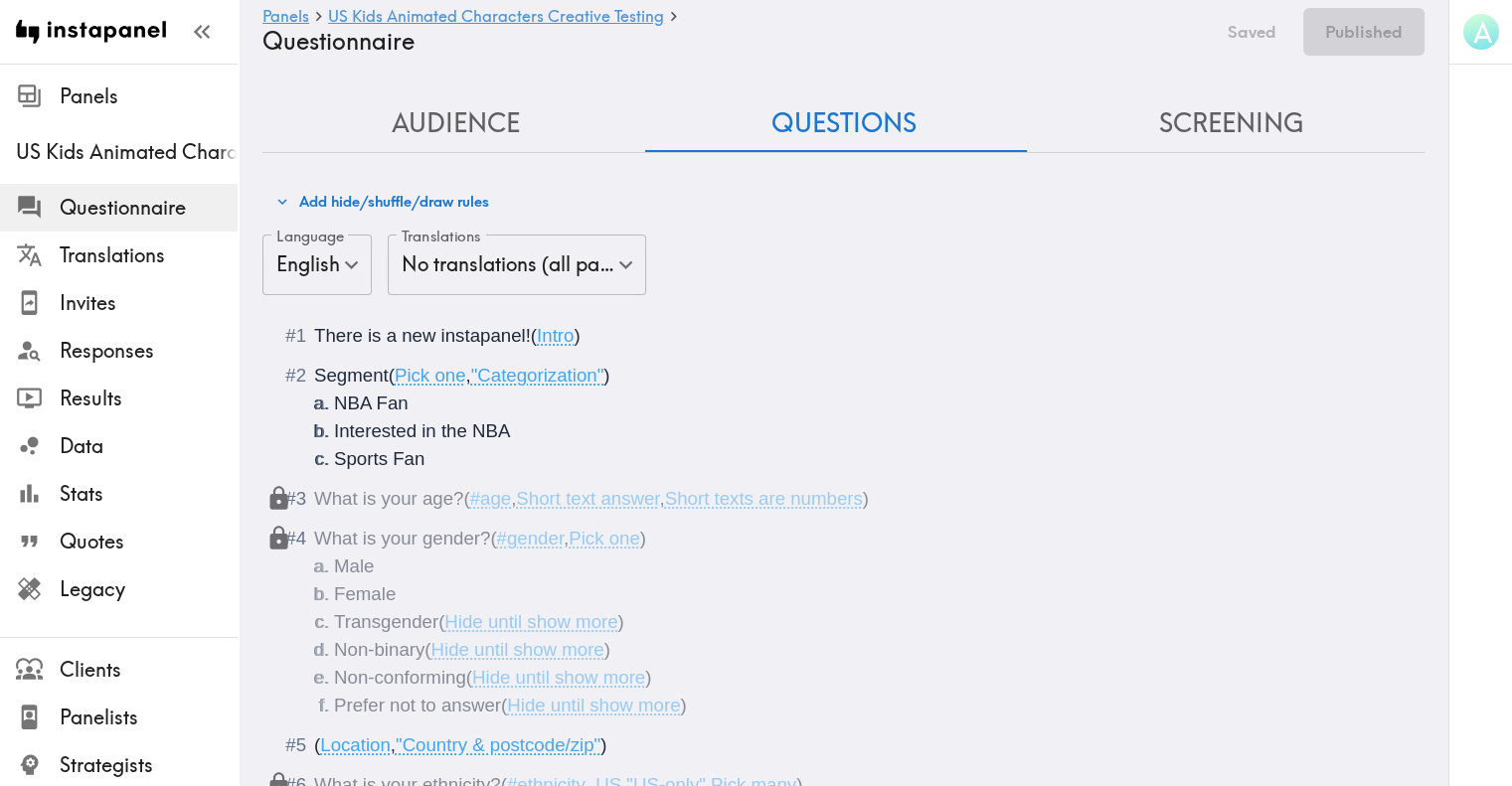 click on "Audience" at bounding box center [456, 123] 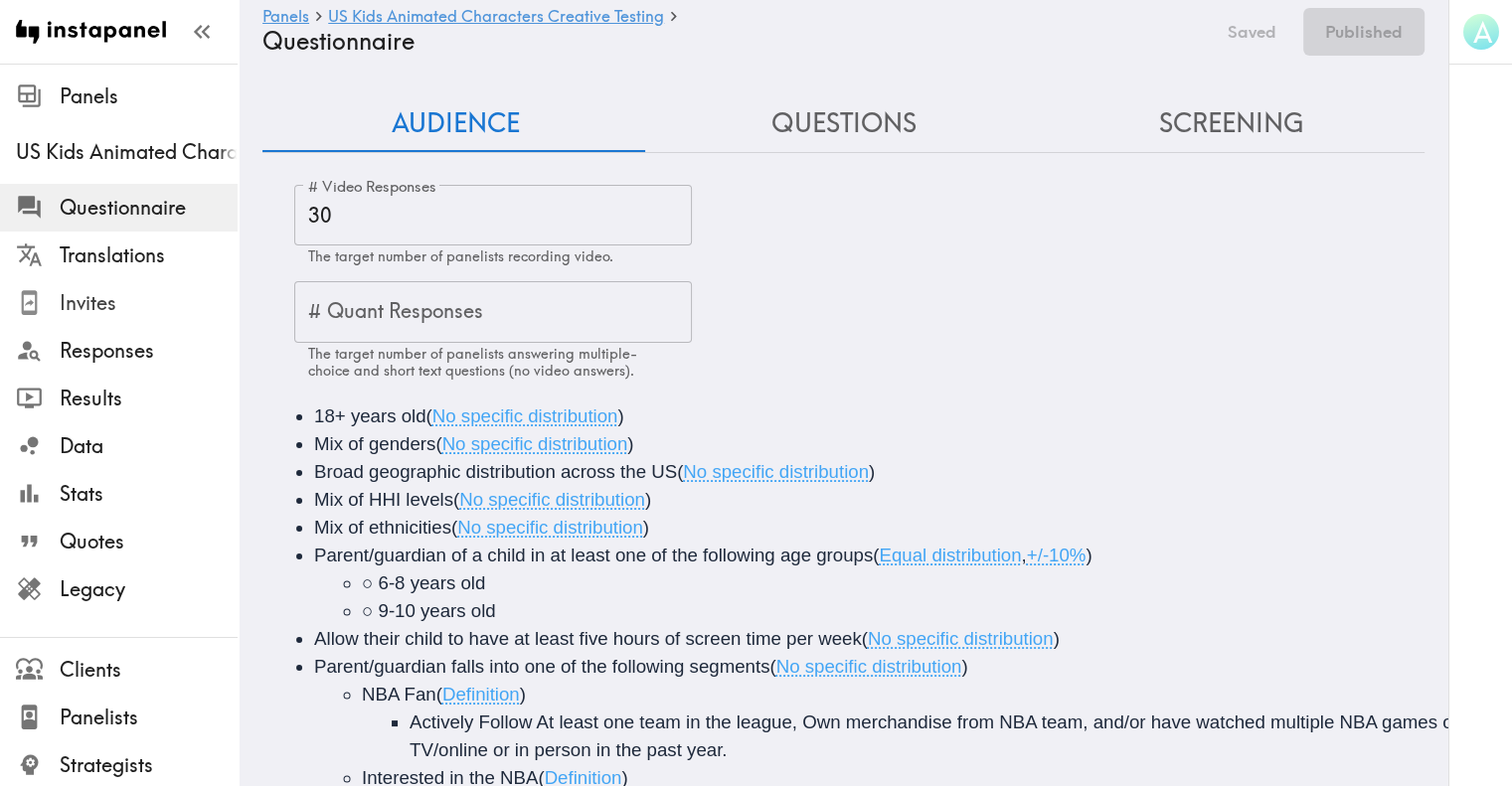 click on "Invites" at bounding box center [148, 303] 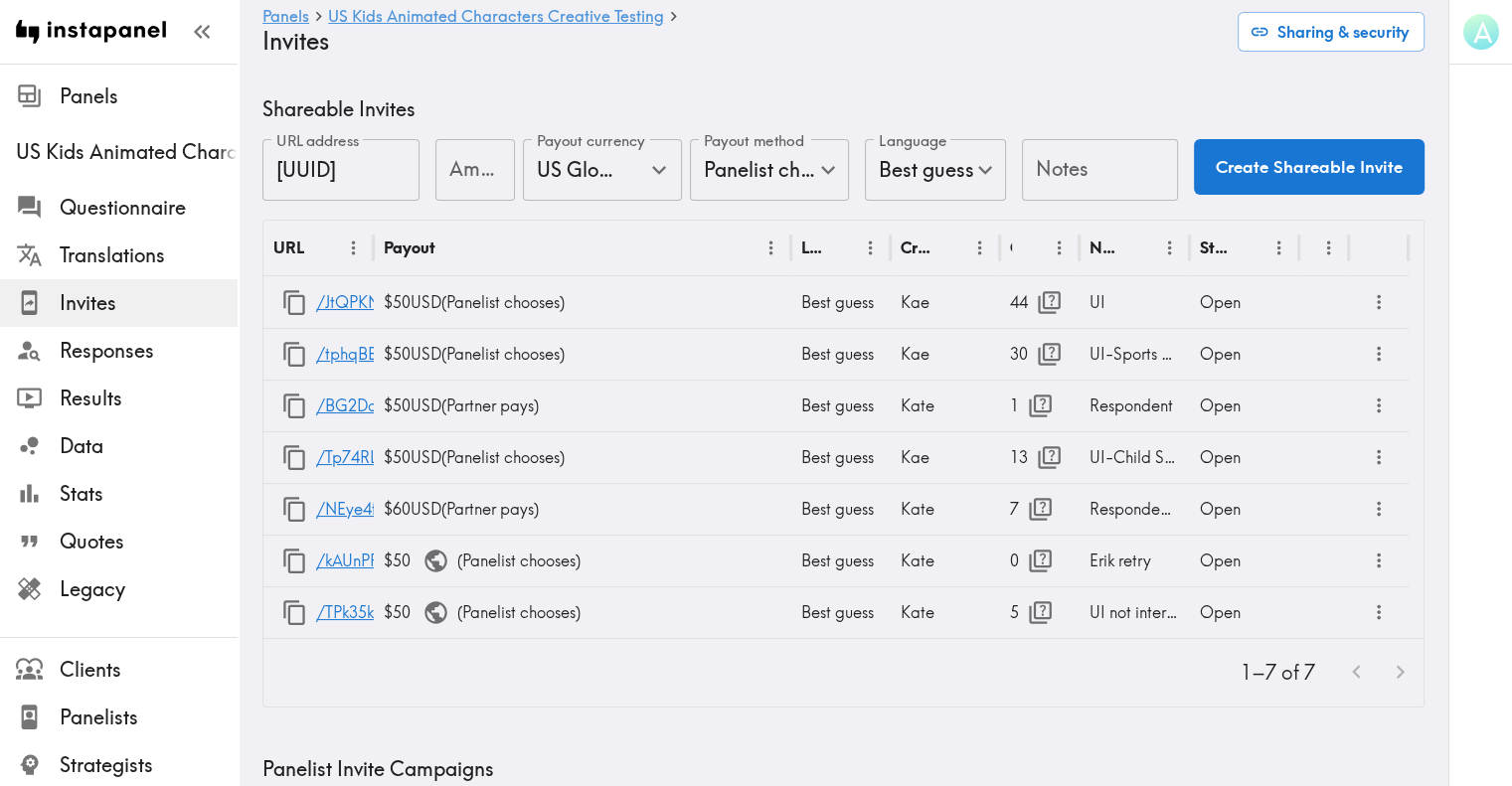 scroll, scrollTop: 72, scrollLeft: 0, axis: vertical 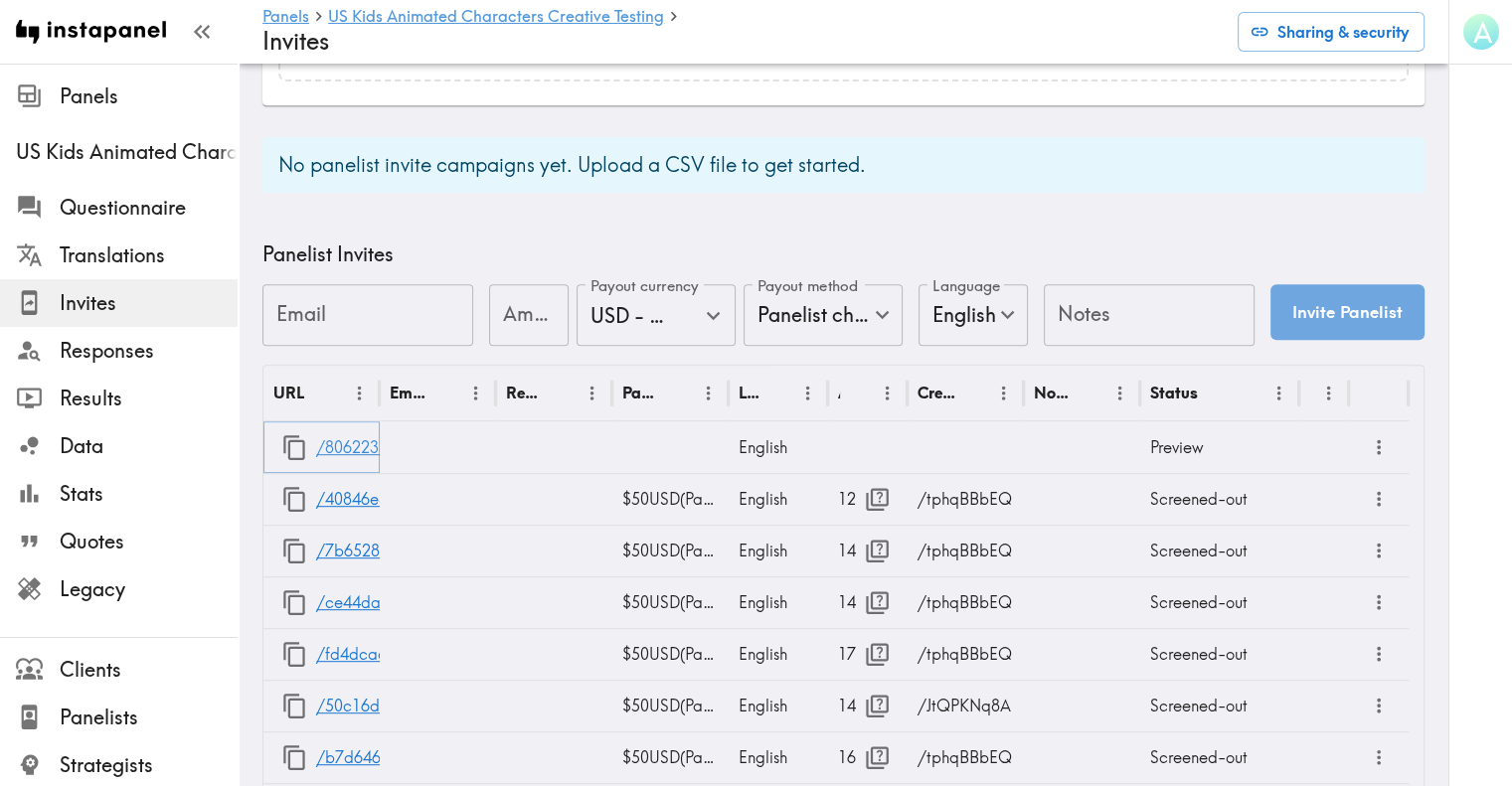 click on "/8062233d-c361-4585-80dd-a1d63929d4a7" at bounding box center [483, 447] 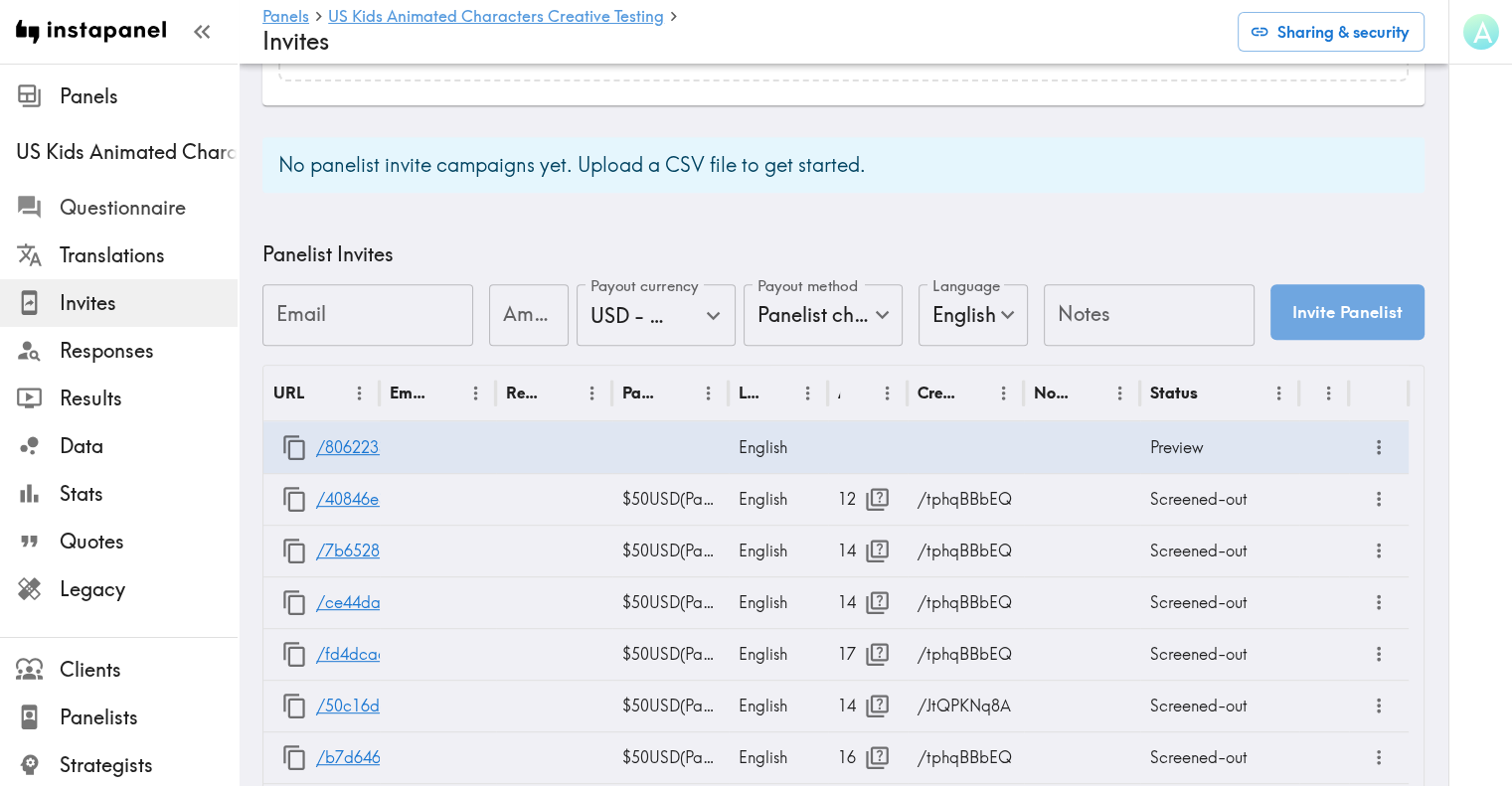 click on "Questionnaire" at bounding box center (148, 208) 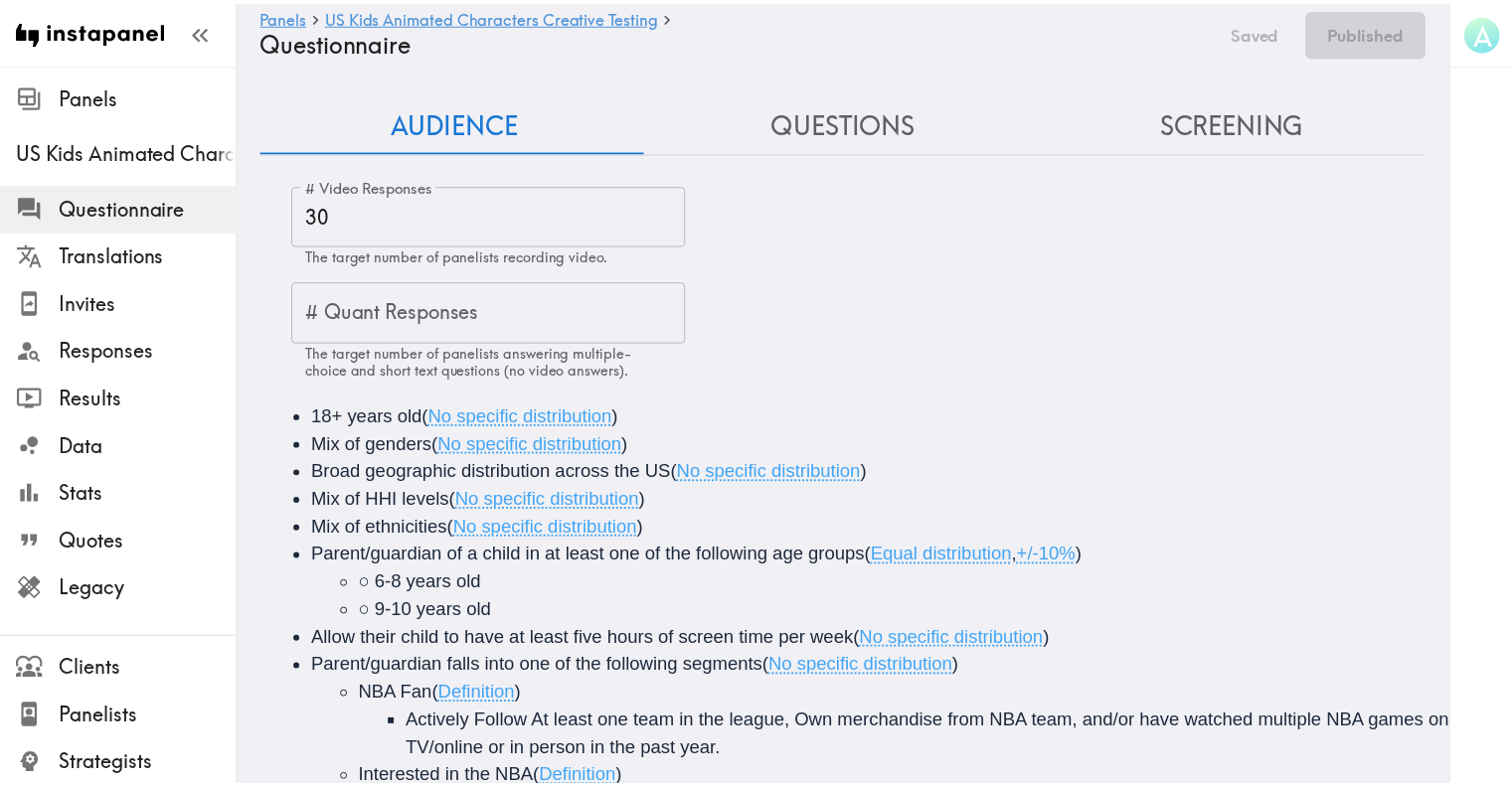 scroll, scrollTop: 336, scrollLeft: 0, axis: vertical 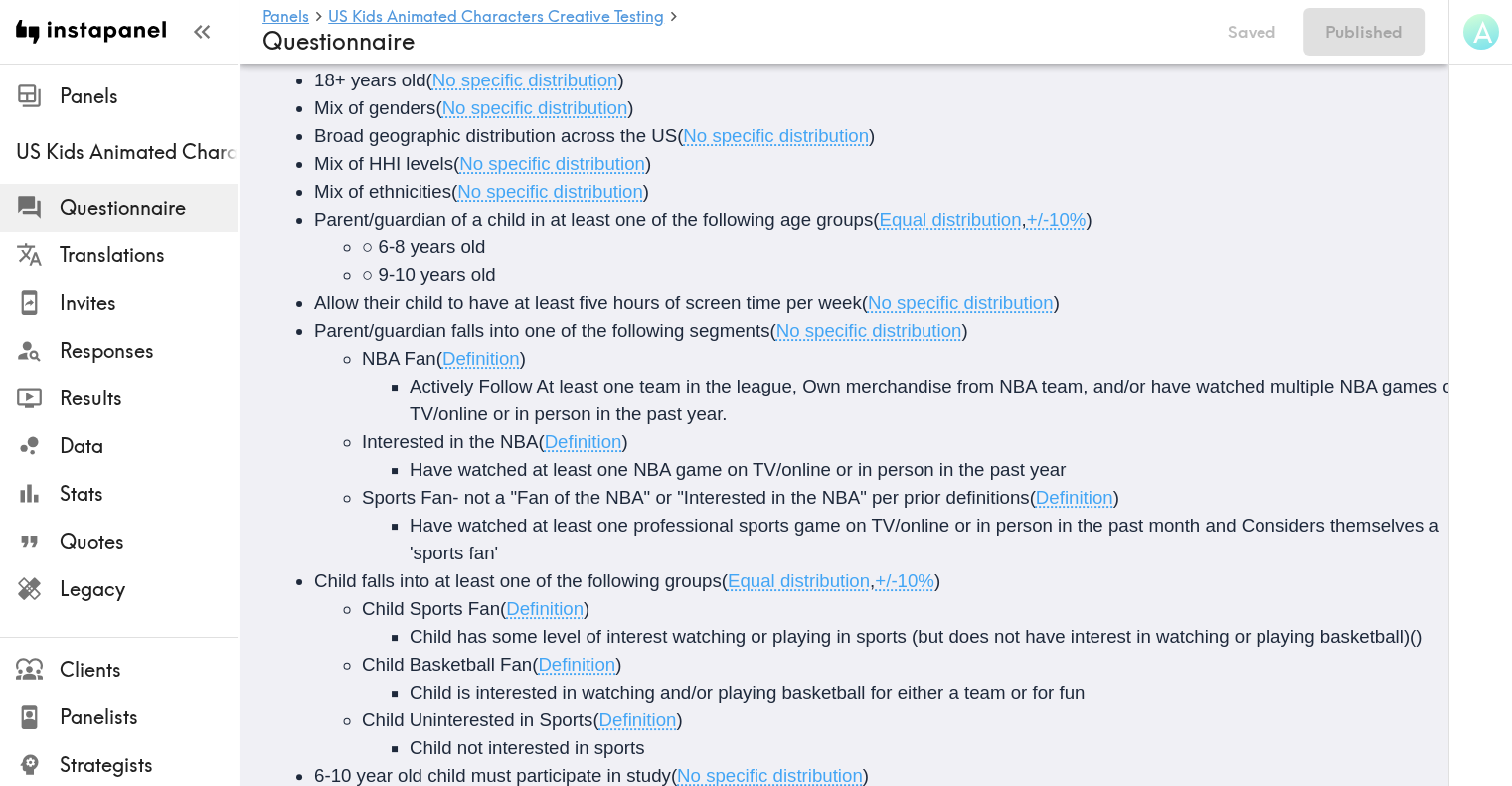 click on "Broad geographic distribution across the US  ( No specific distribution )" at bounding box center (871, 136) 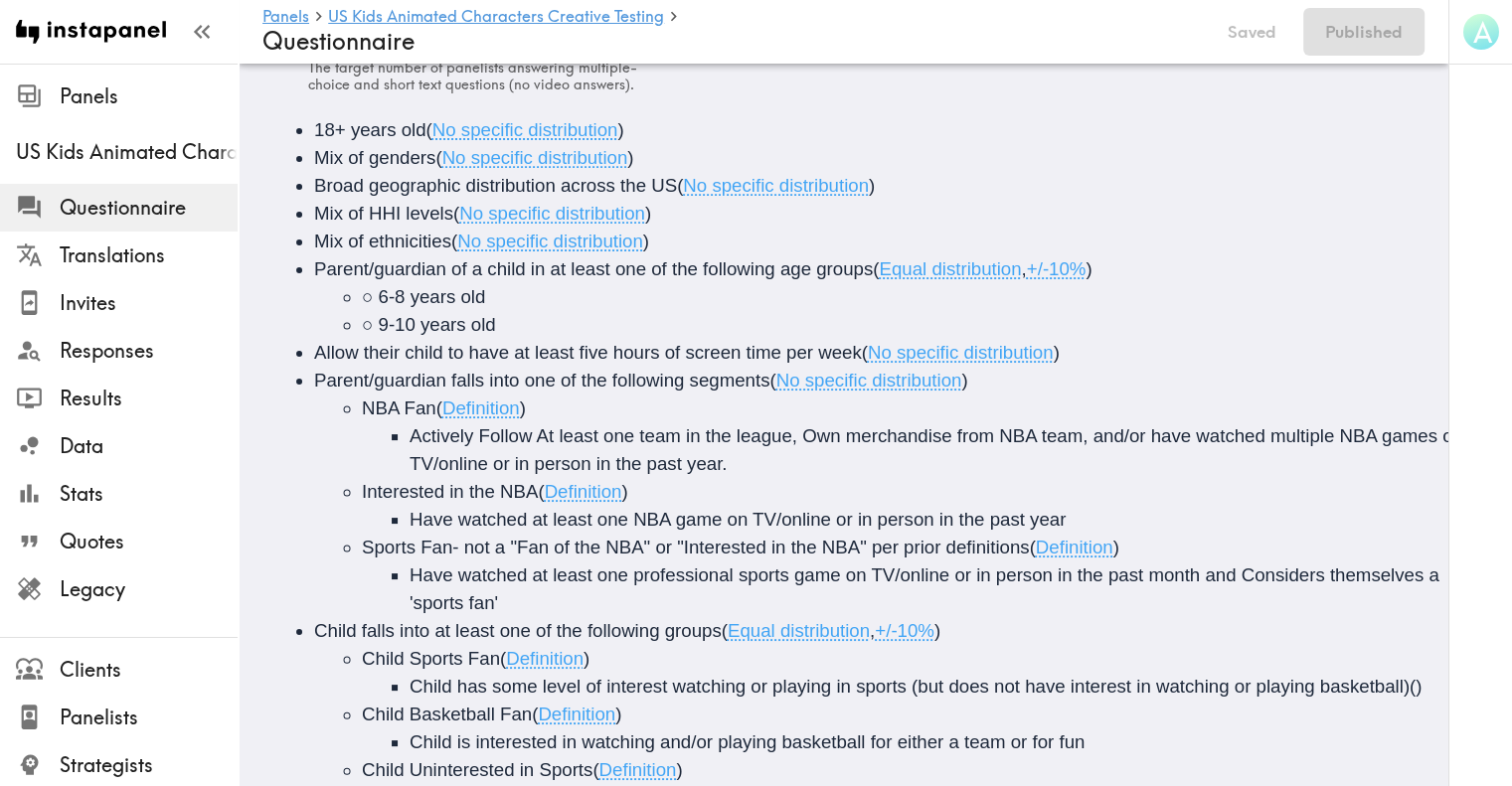 scroll, scrollTop: 294, scrollLeft: 0, axis: vertical 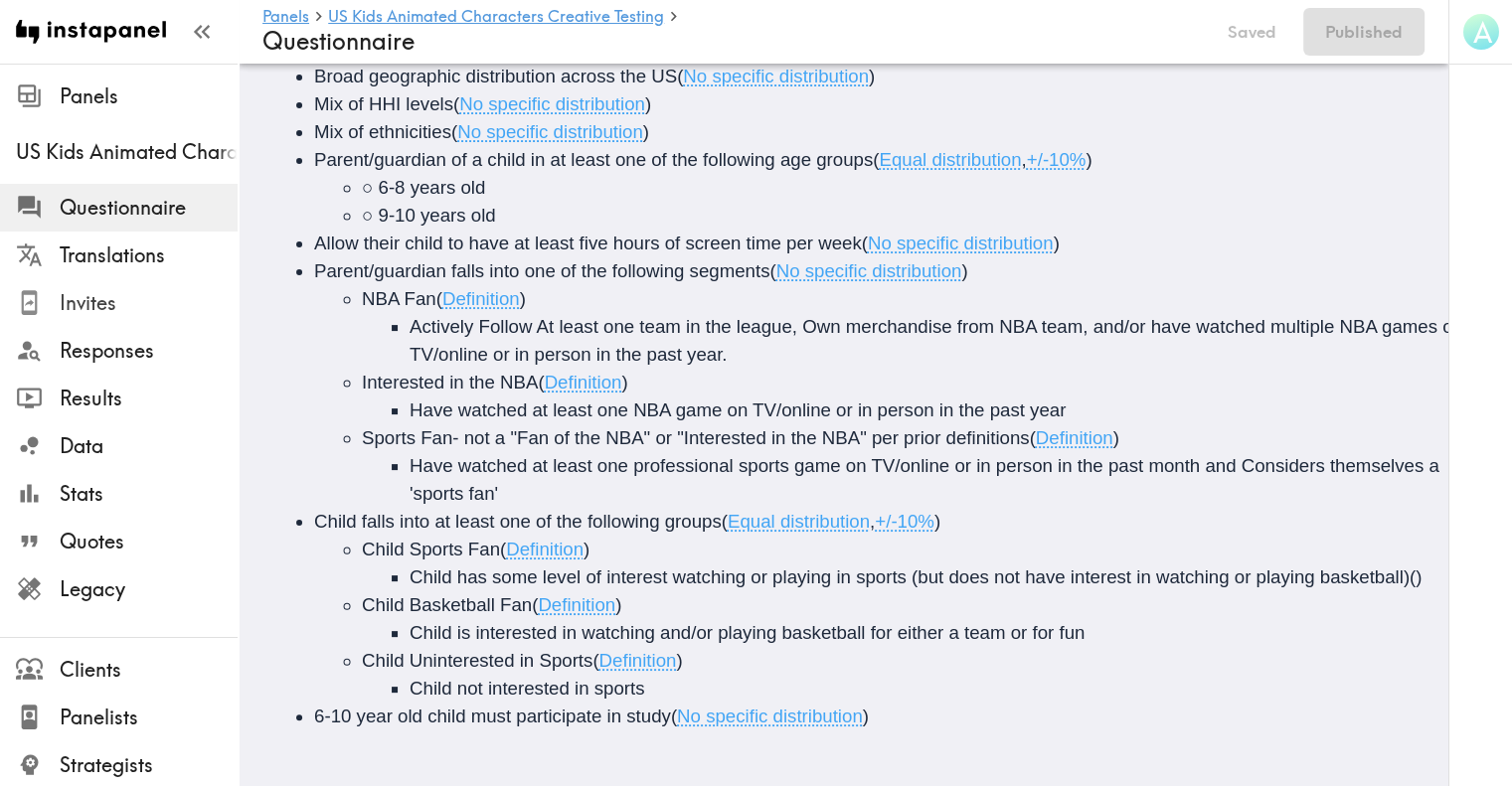 click on "Invites" at bounding box center [148, 303] 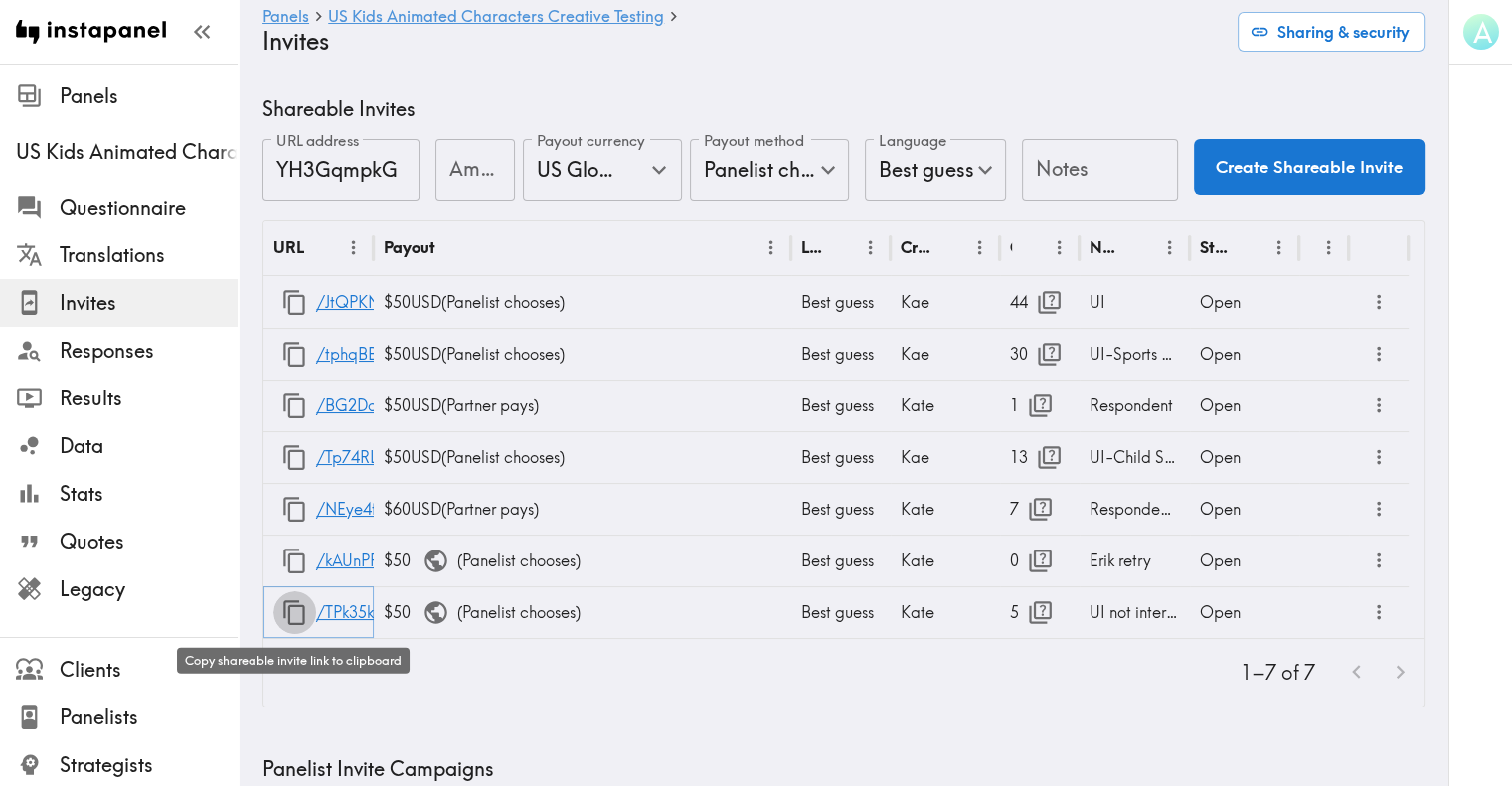 click 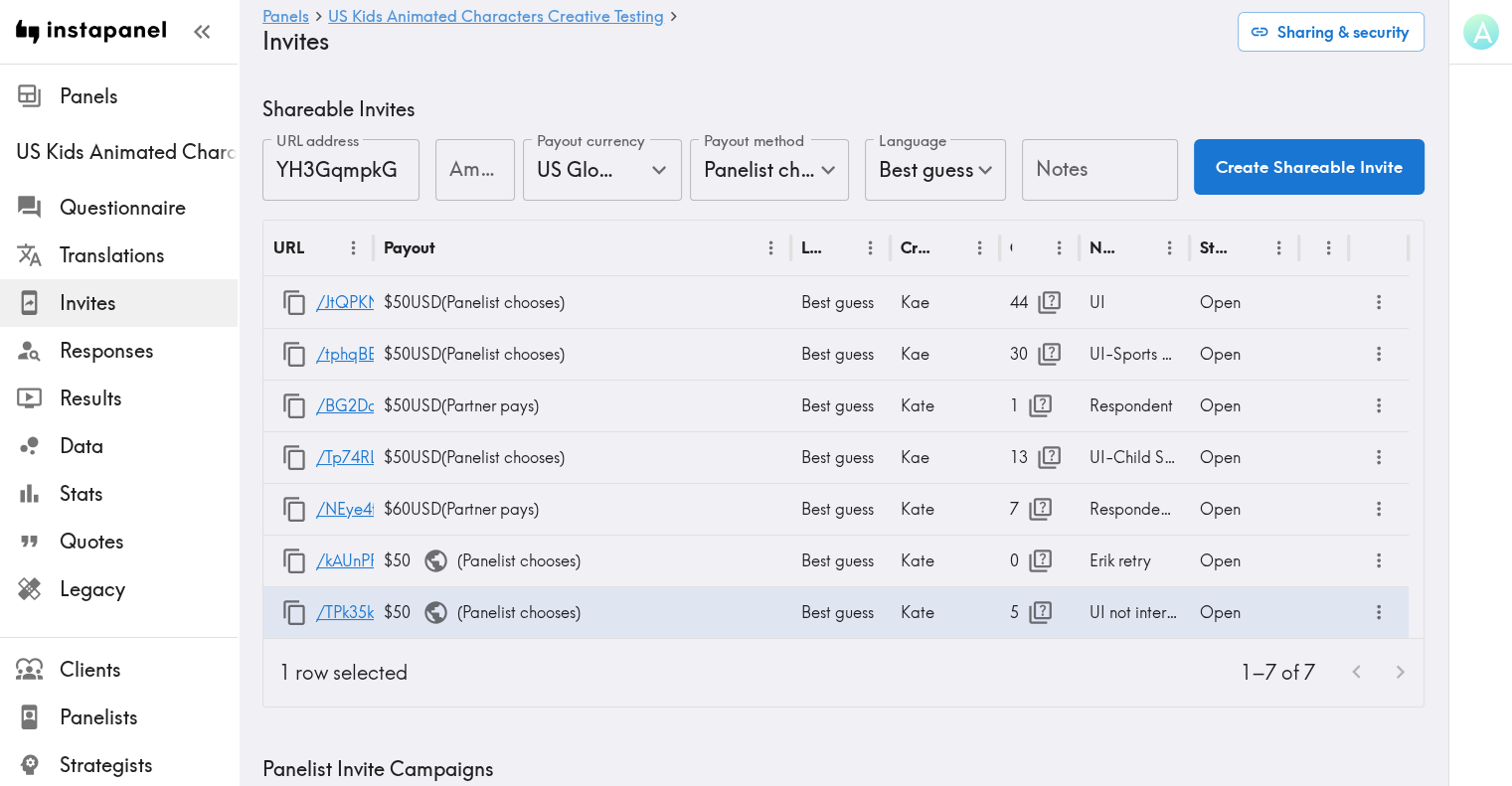 click on "Amount" at bounding box center [475, 170] 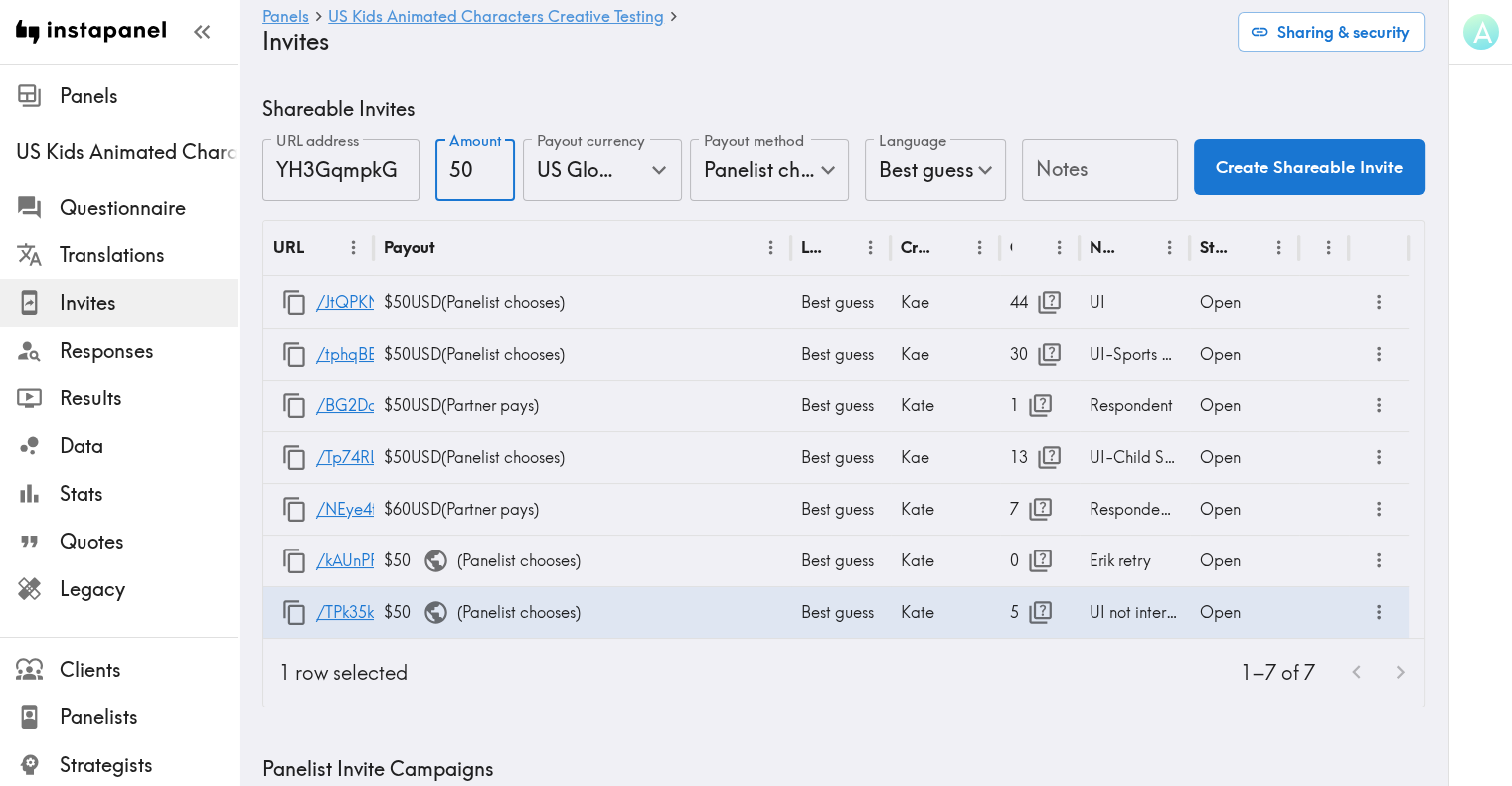 type on "50" 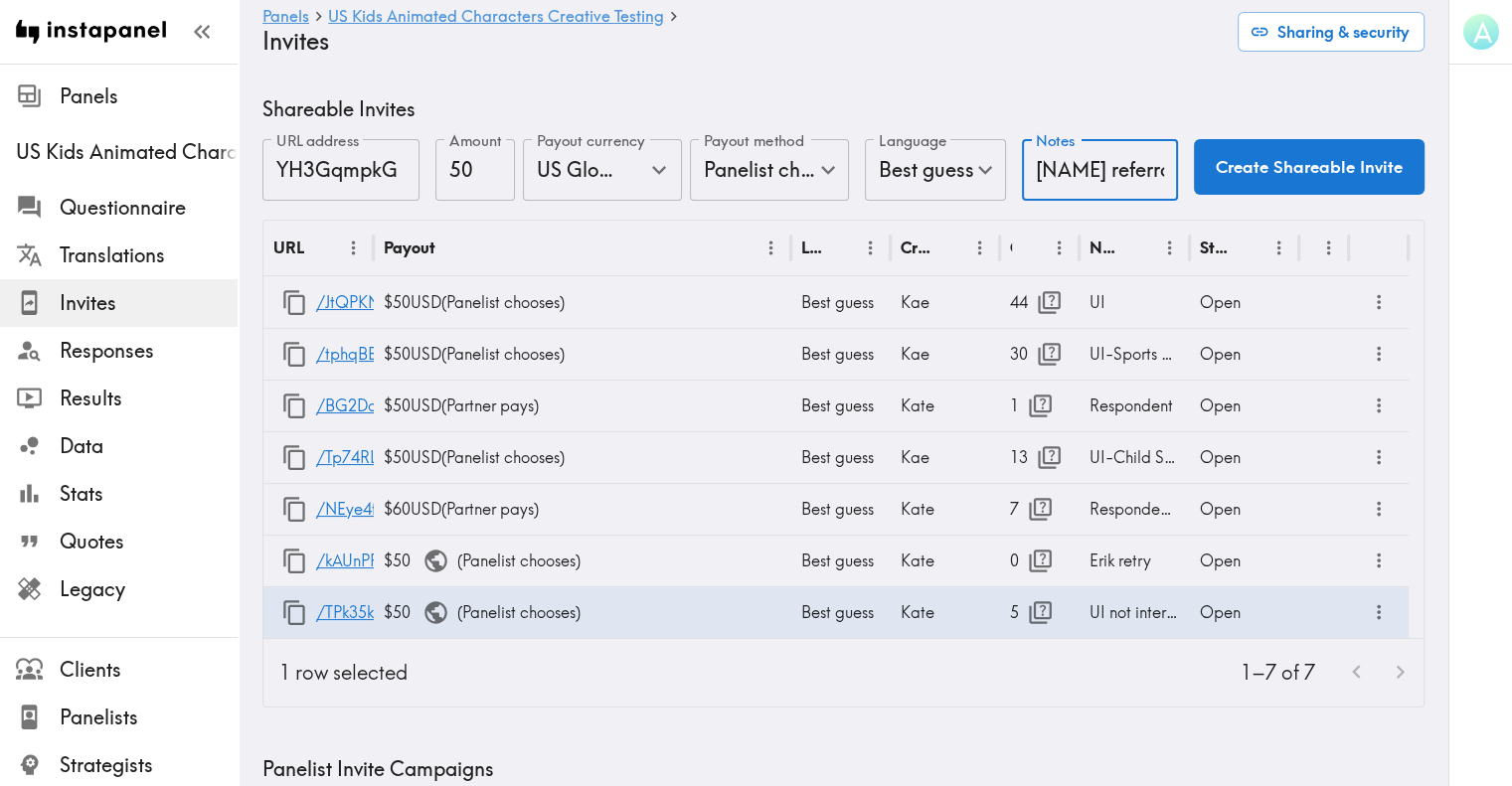 type on "Ali referral" 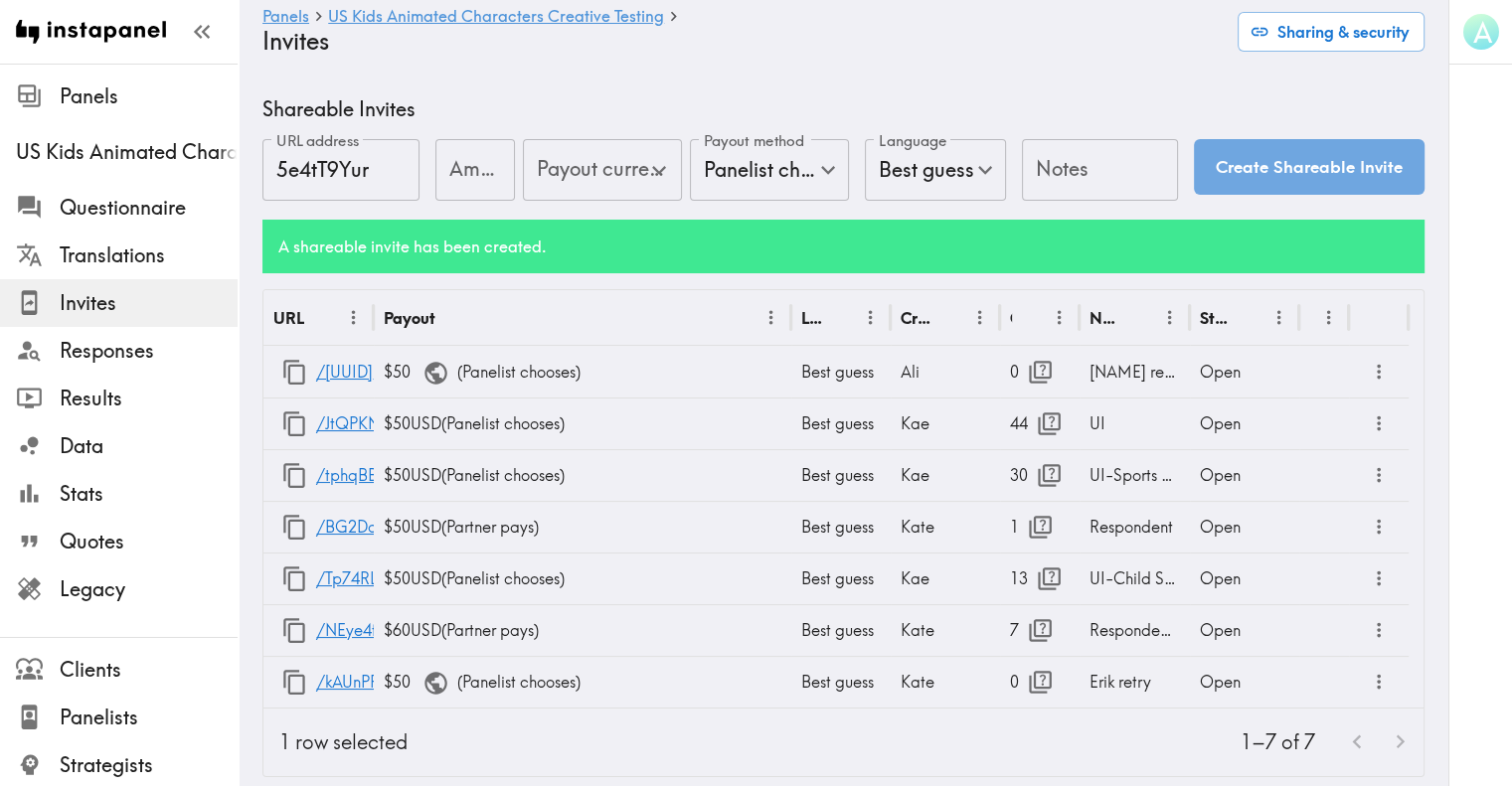 type on "US Global Equivalent - converted and cost-of-living adjusted" 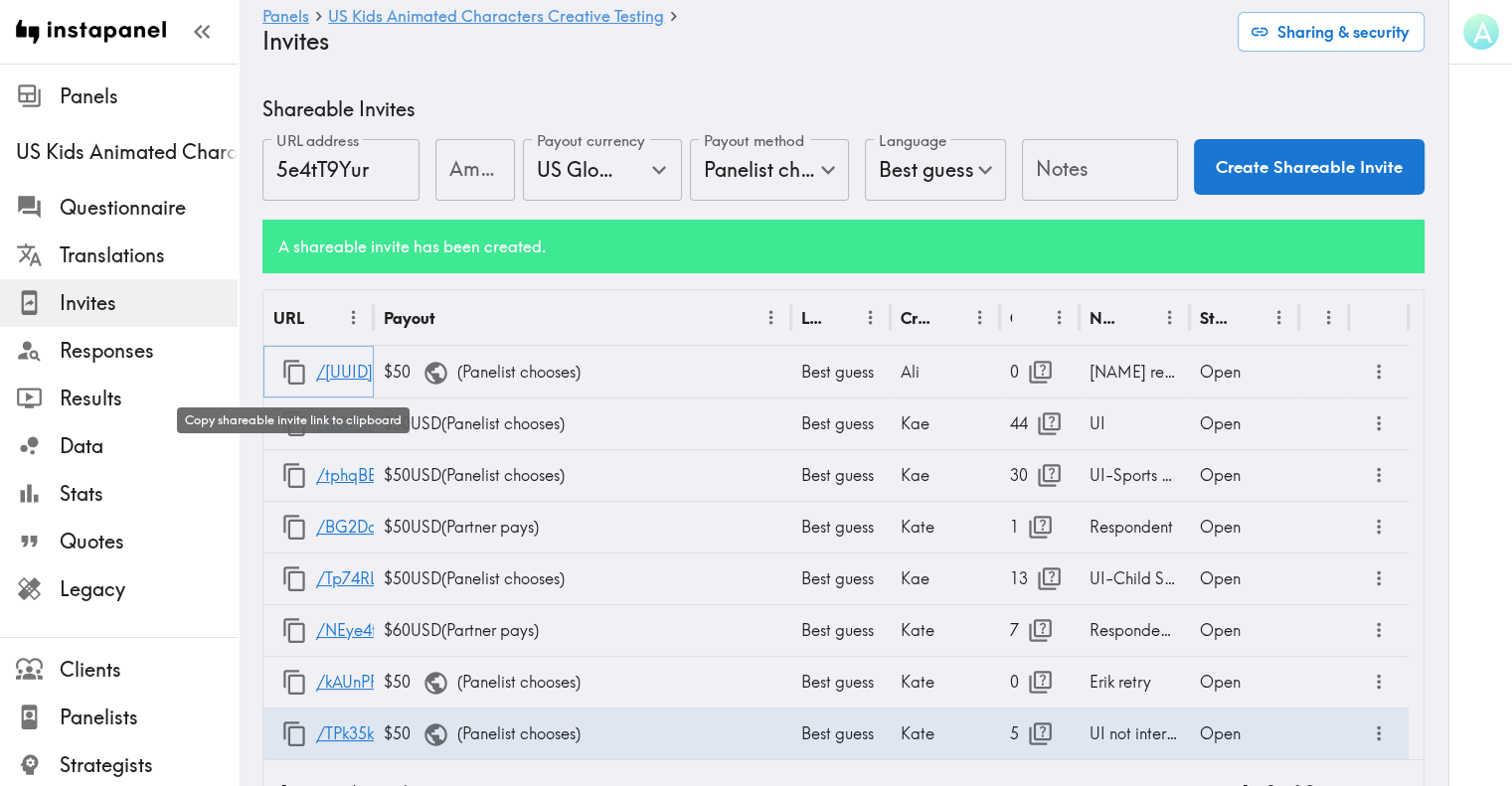 click 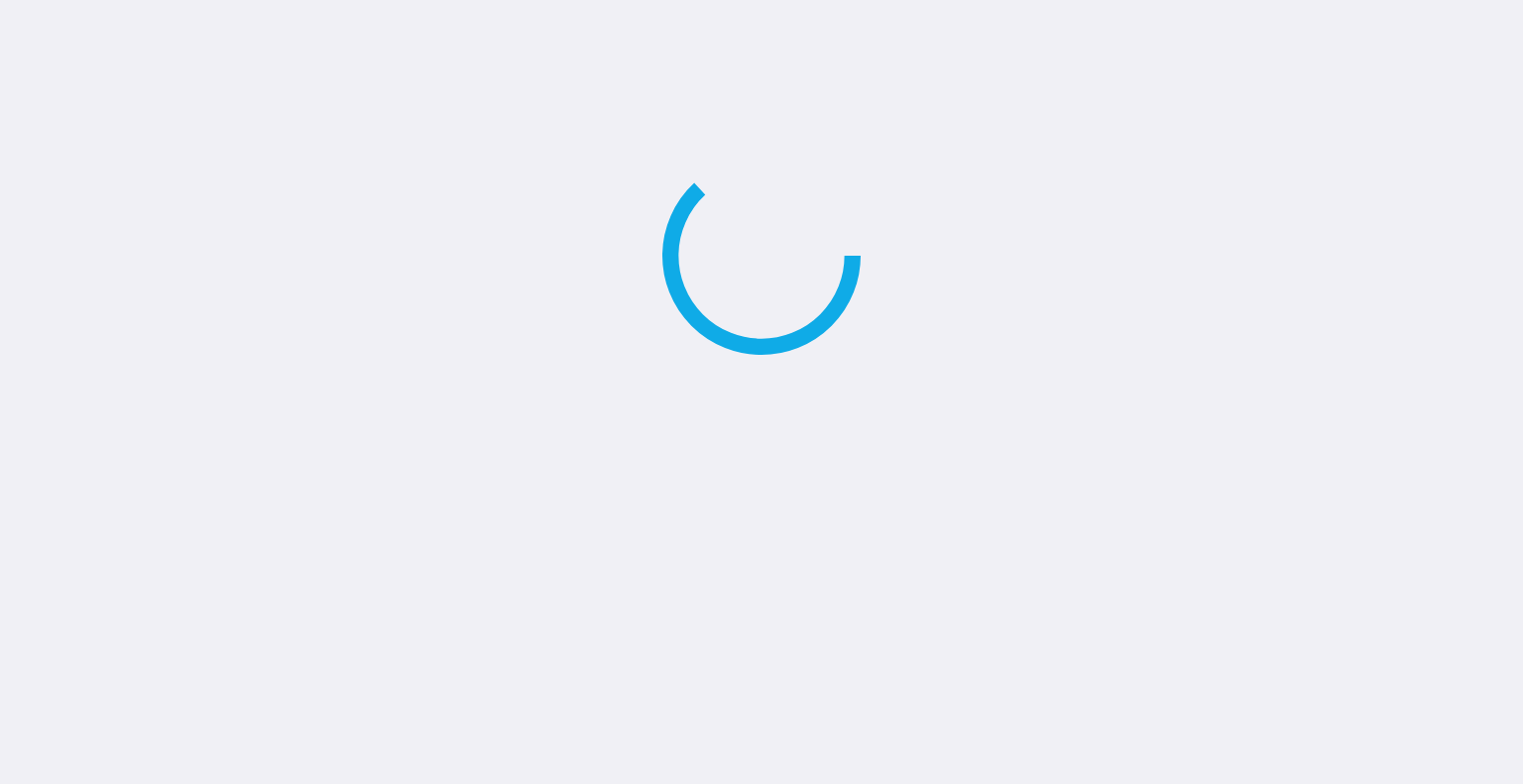 scroll, scrollTop: 0, scrollLeft: 0, axis: both 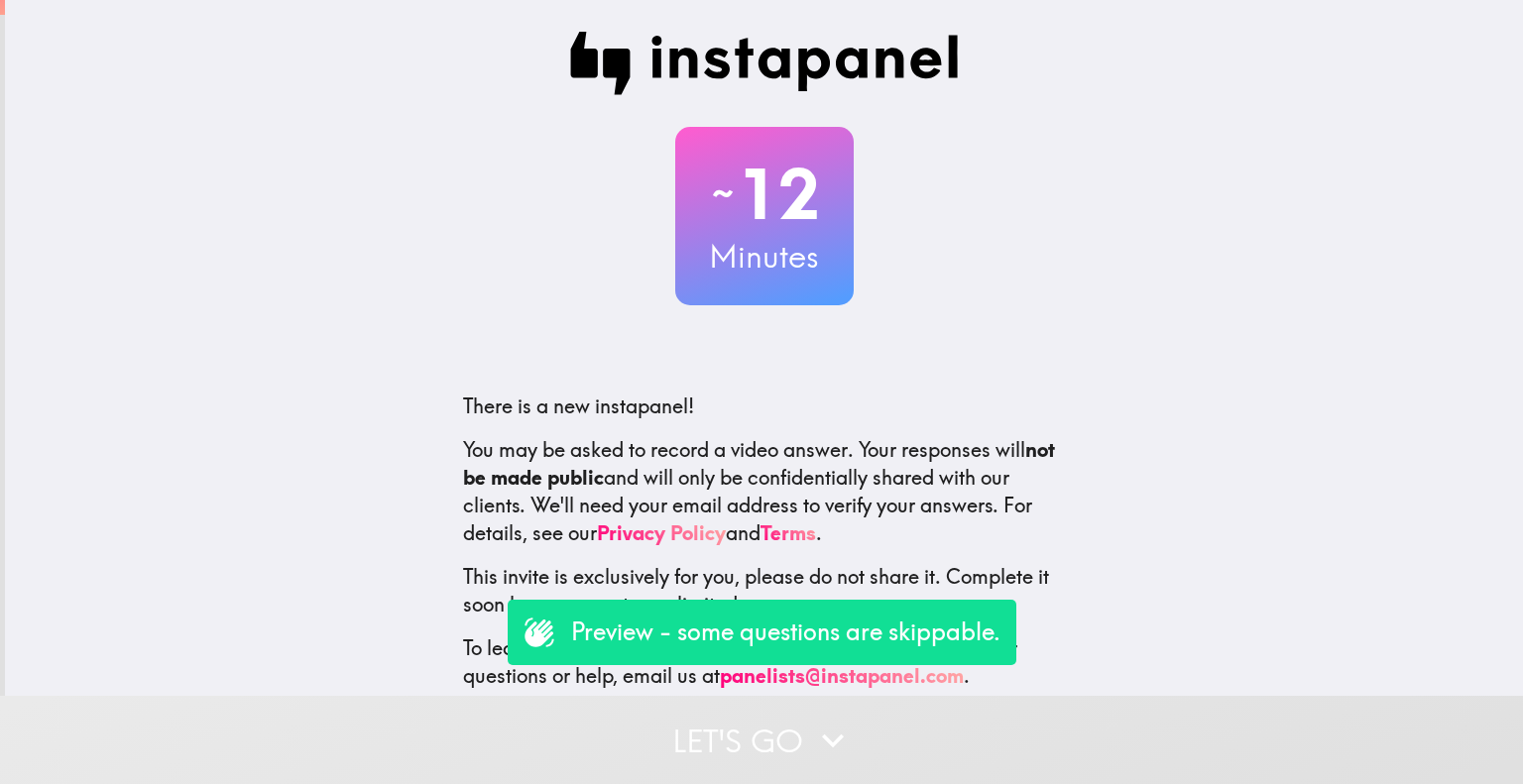 click 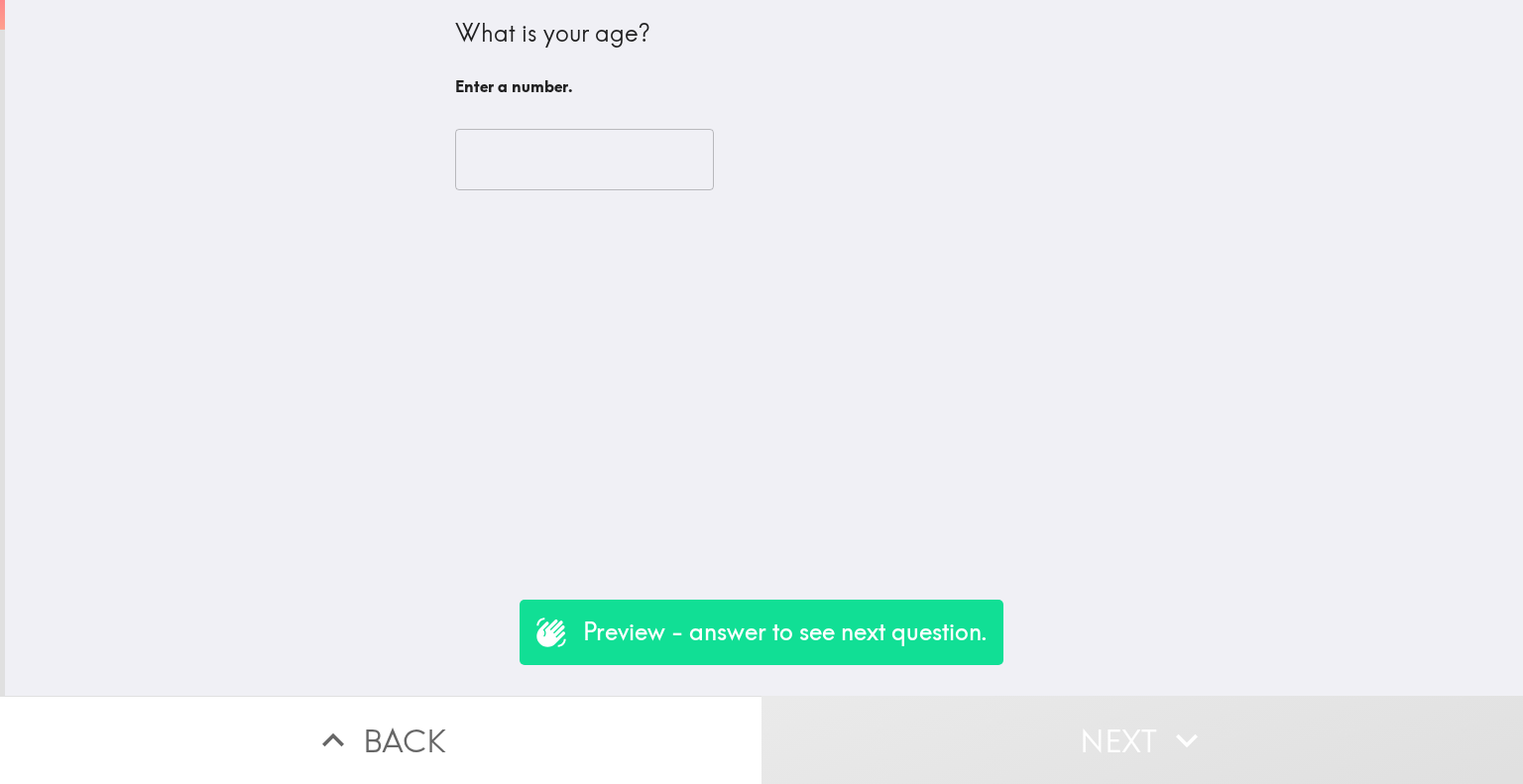 click at bounding box center [584, 160] 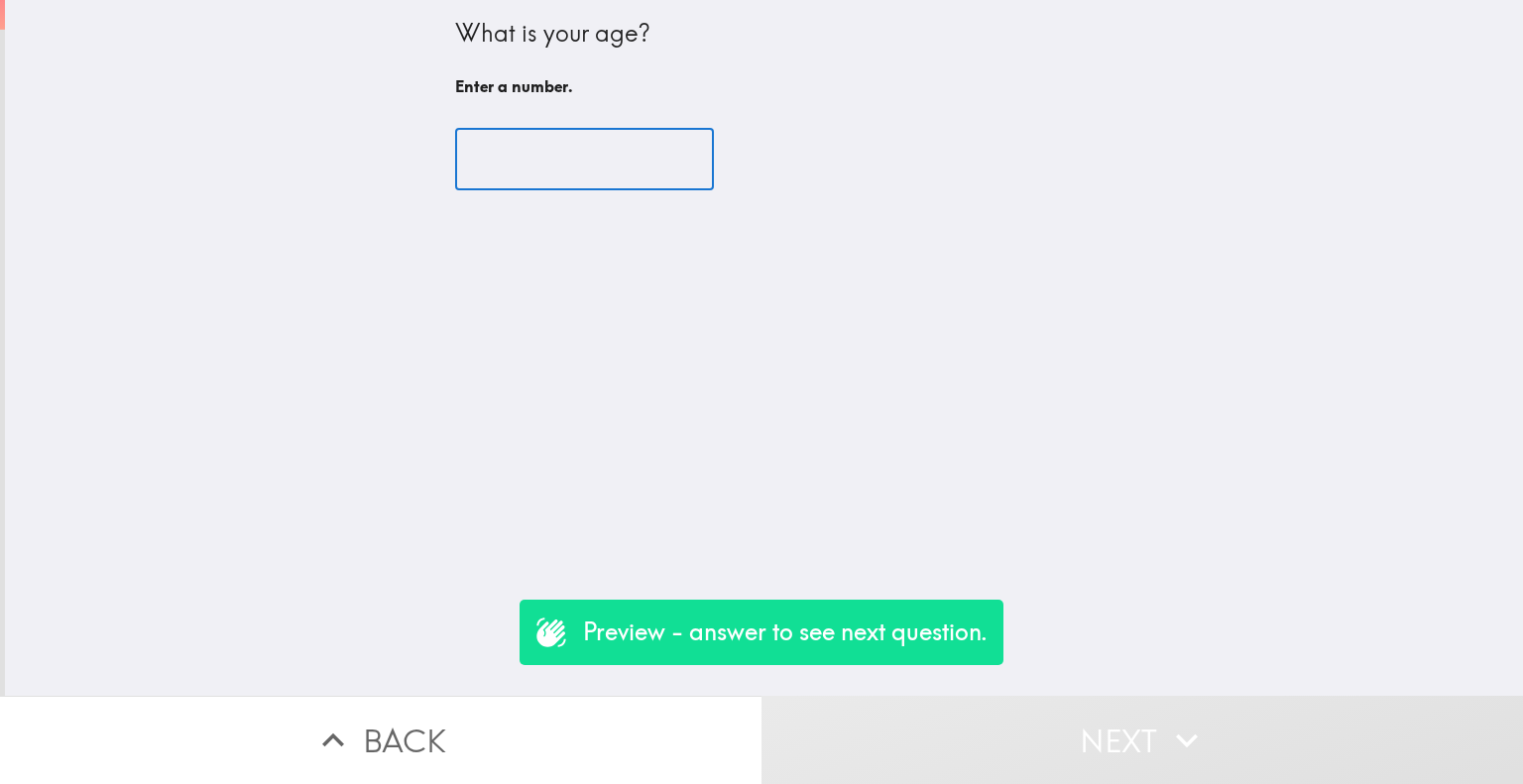 click at bounding box center (584, 160) 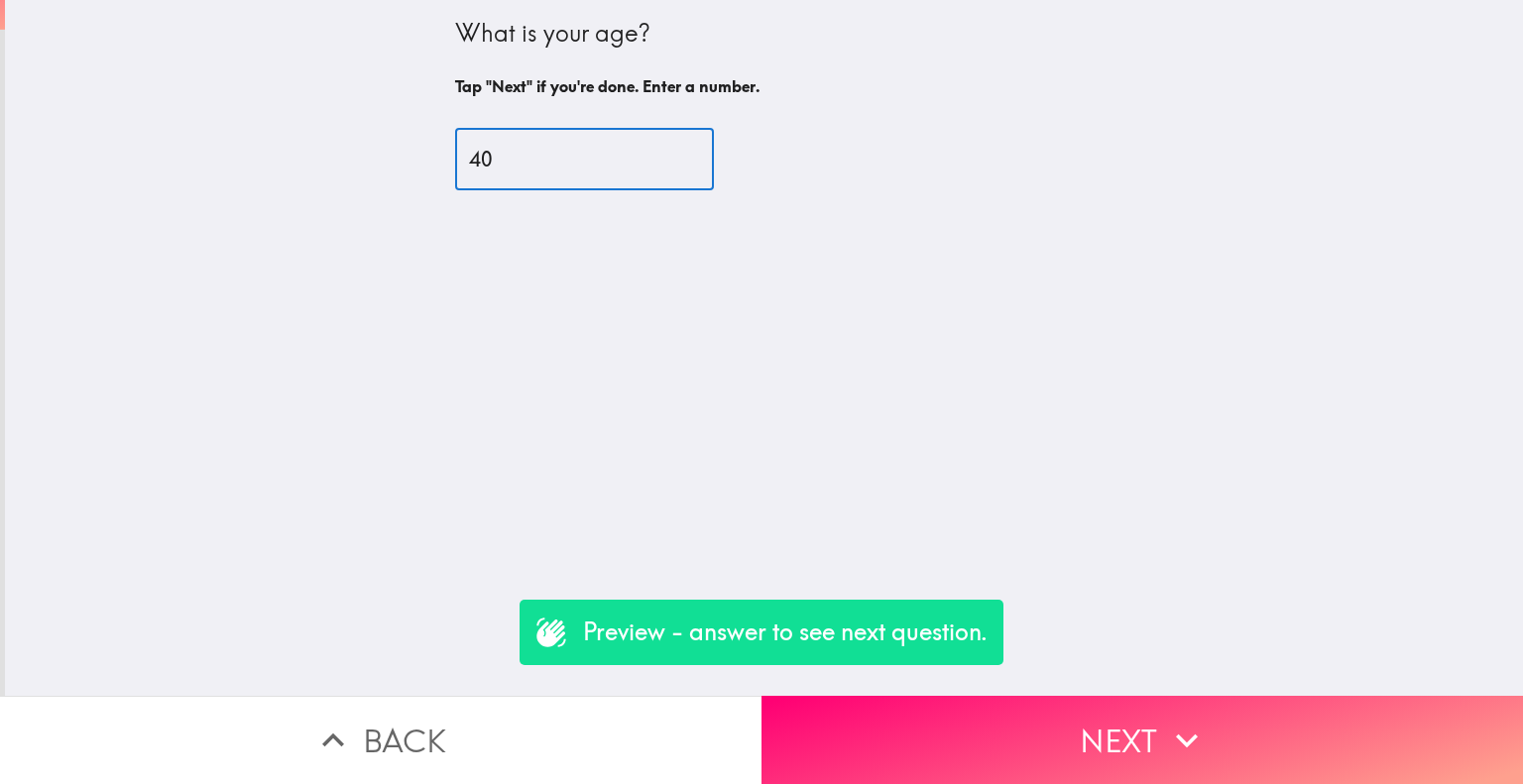 type on "40" 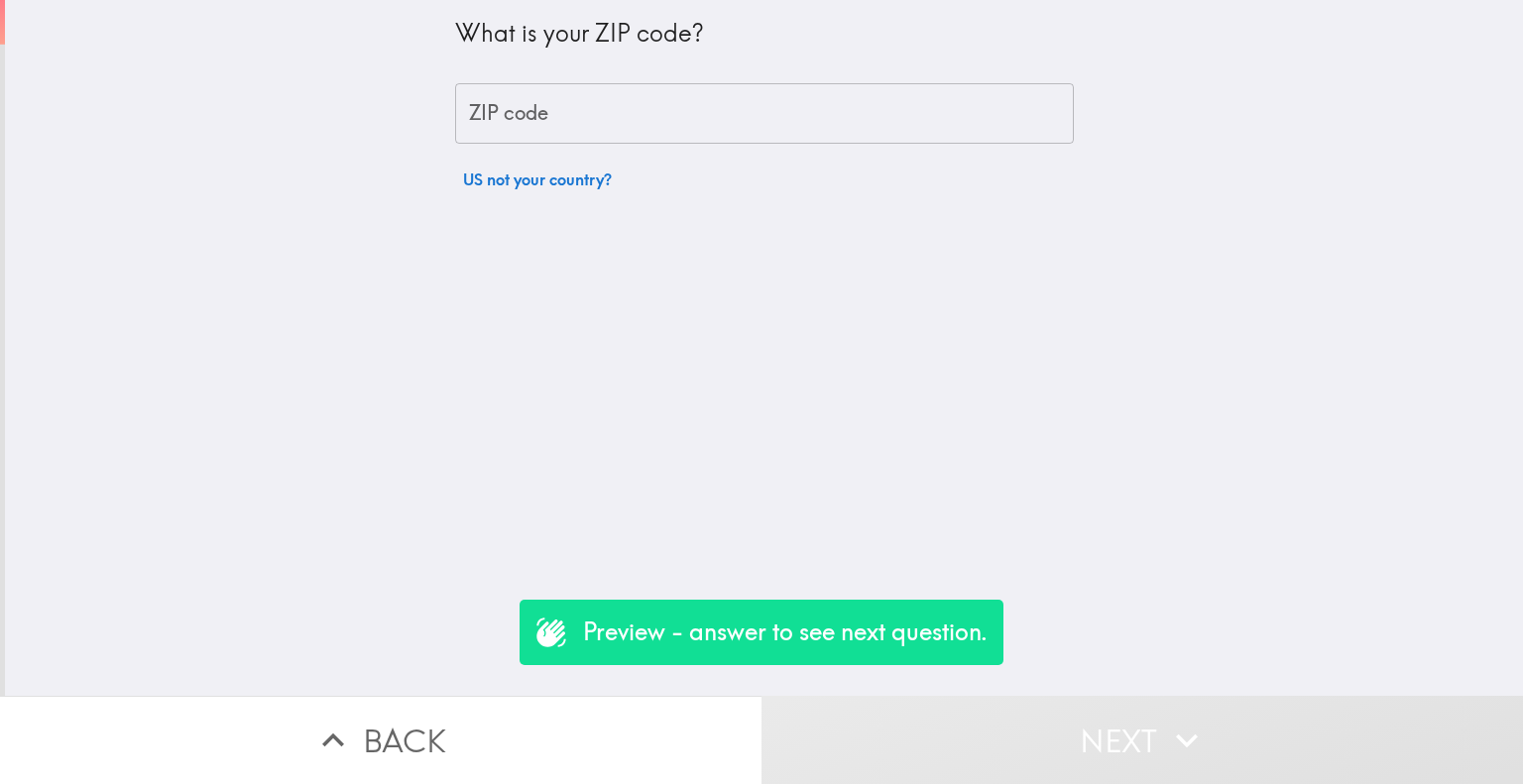 click on "ZIP code" at bounding box center (764, 114) 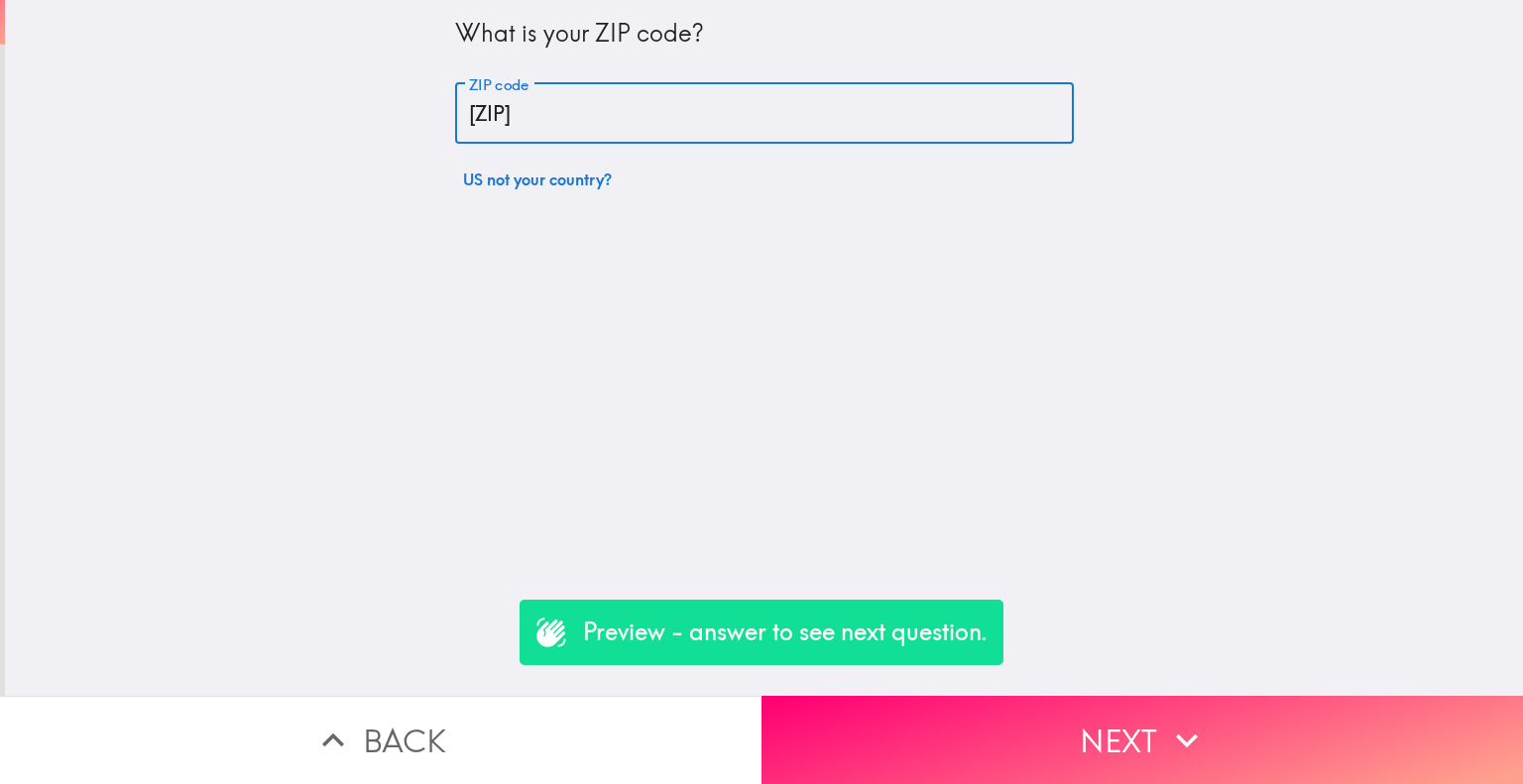 type on "[ZIP]" 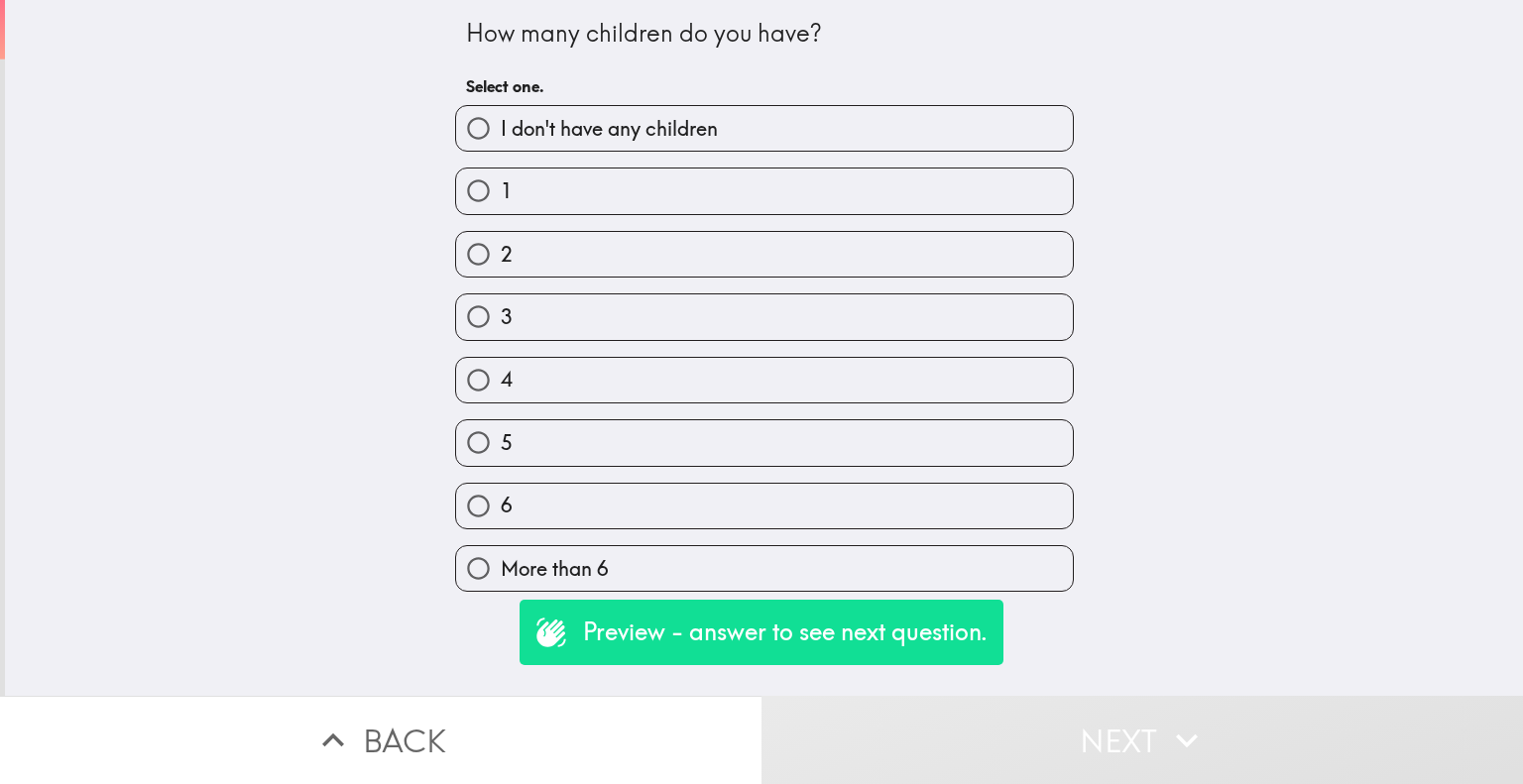 click on "2" at bounding box center [764, 254] 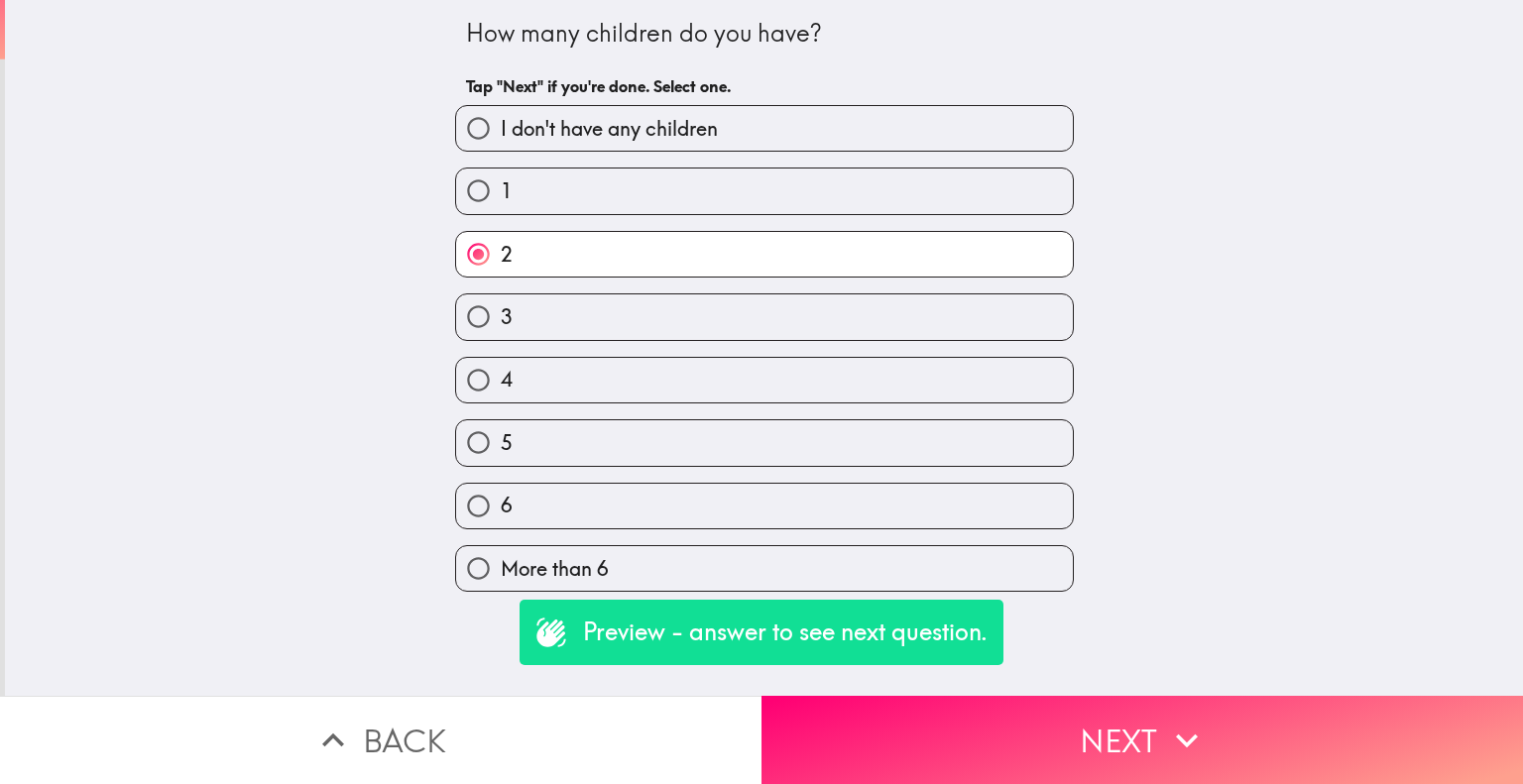 click on "Next" at bounding box center [1142, 739] 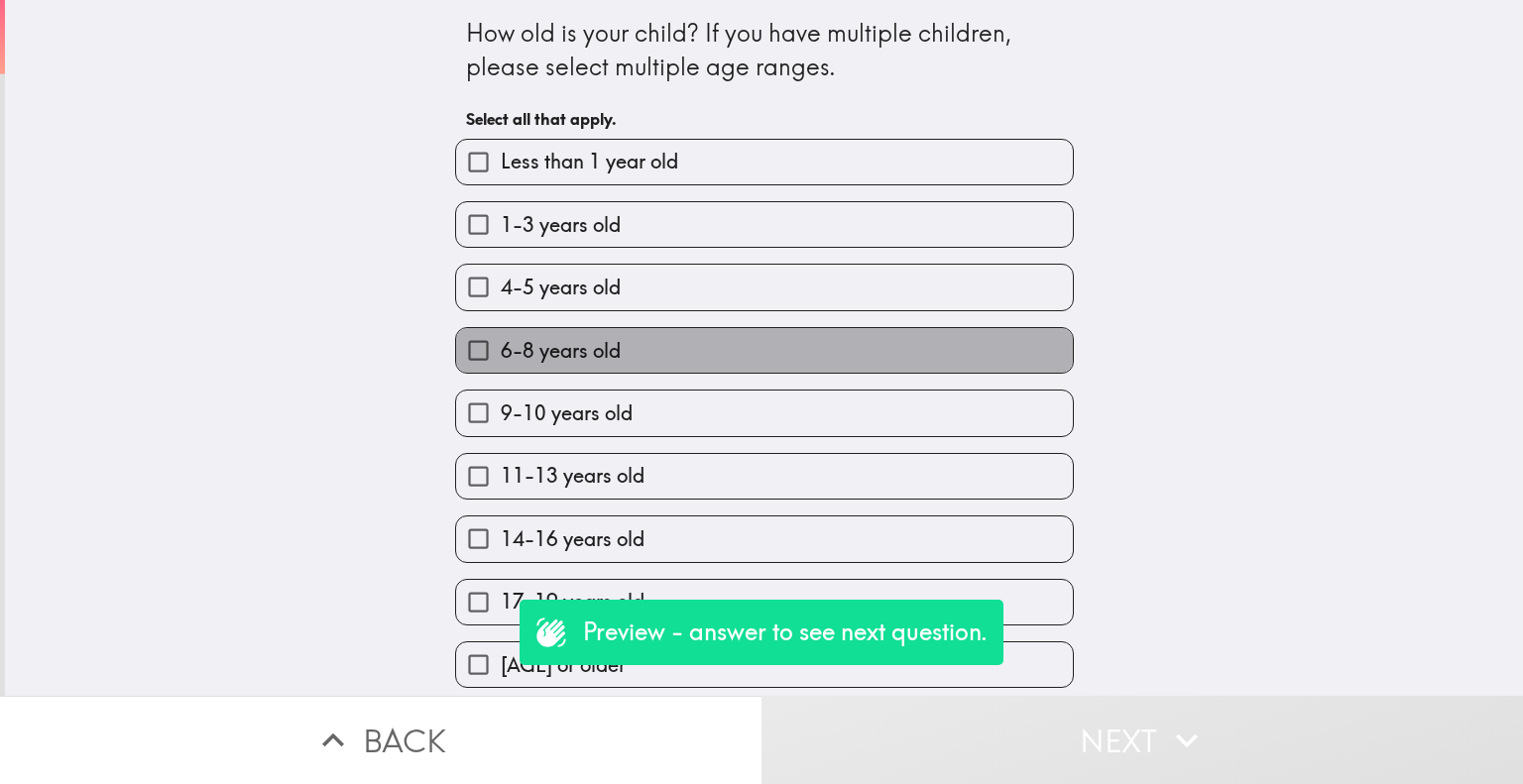click on "6-8 years old" at bounding box center (560, 351) 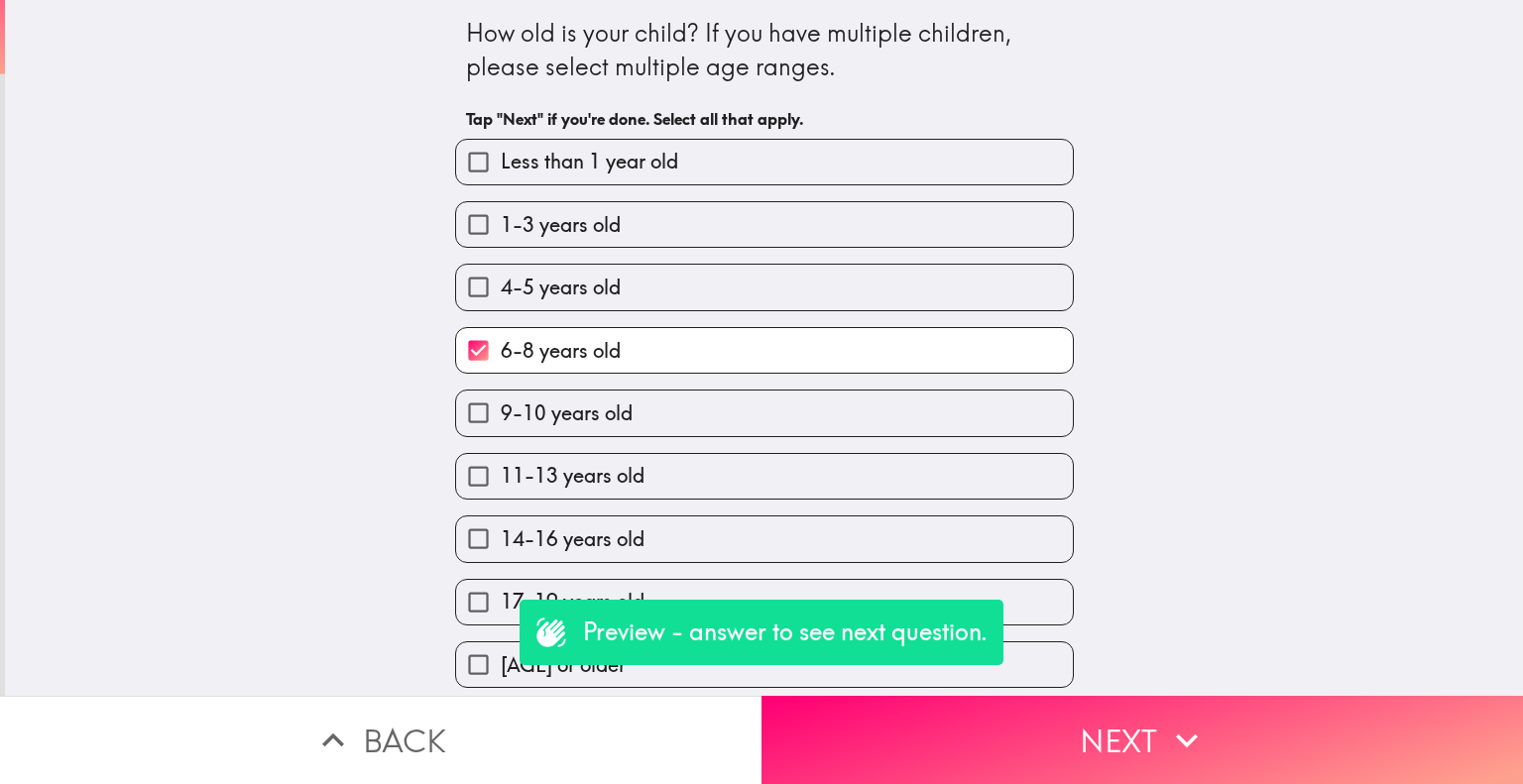 click on "Next" at bounding box center [1142, 739] 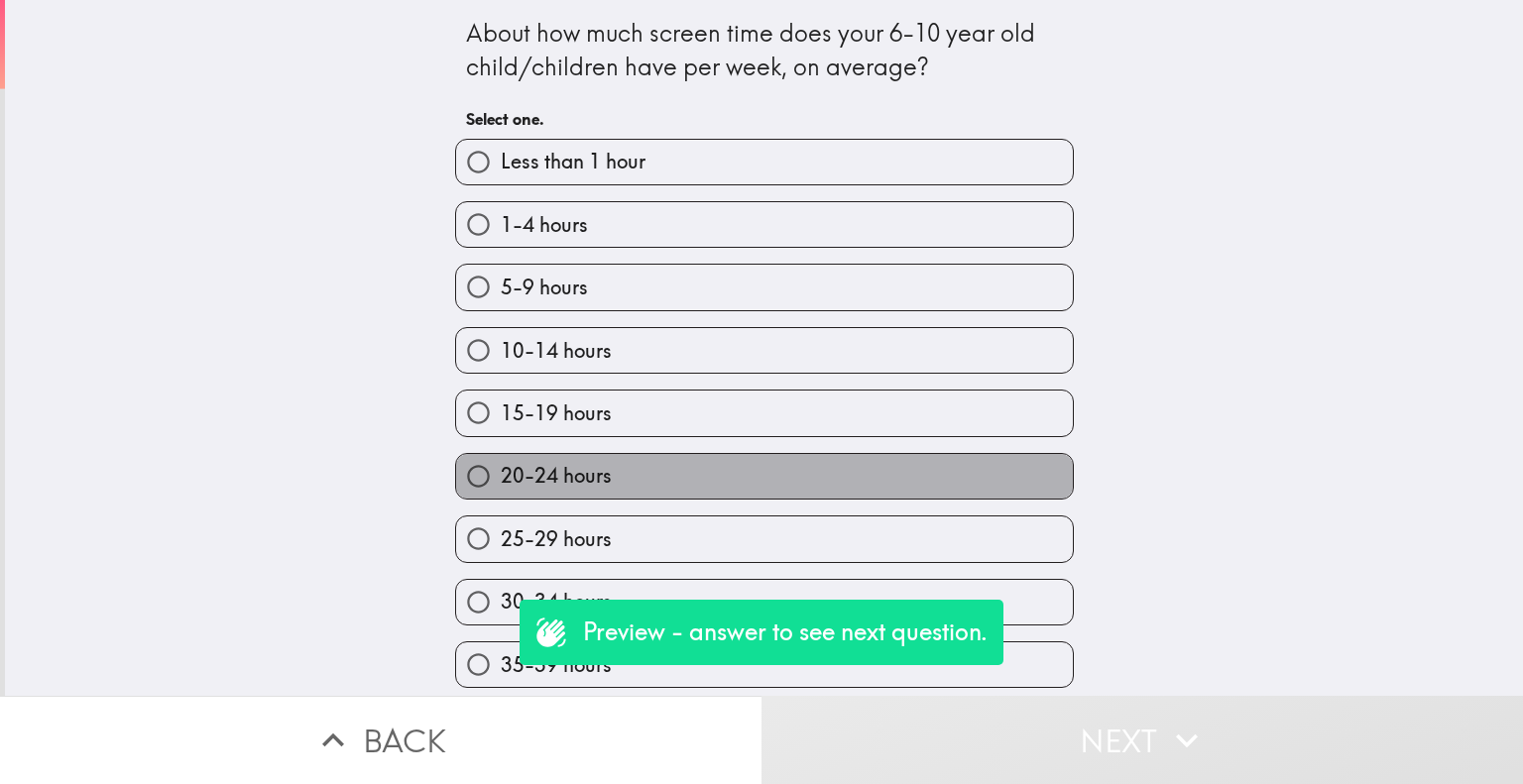 click on "20-24 hours" at bounding box center (556, 476) 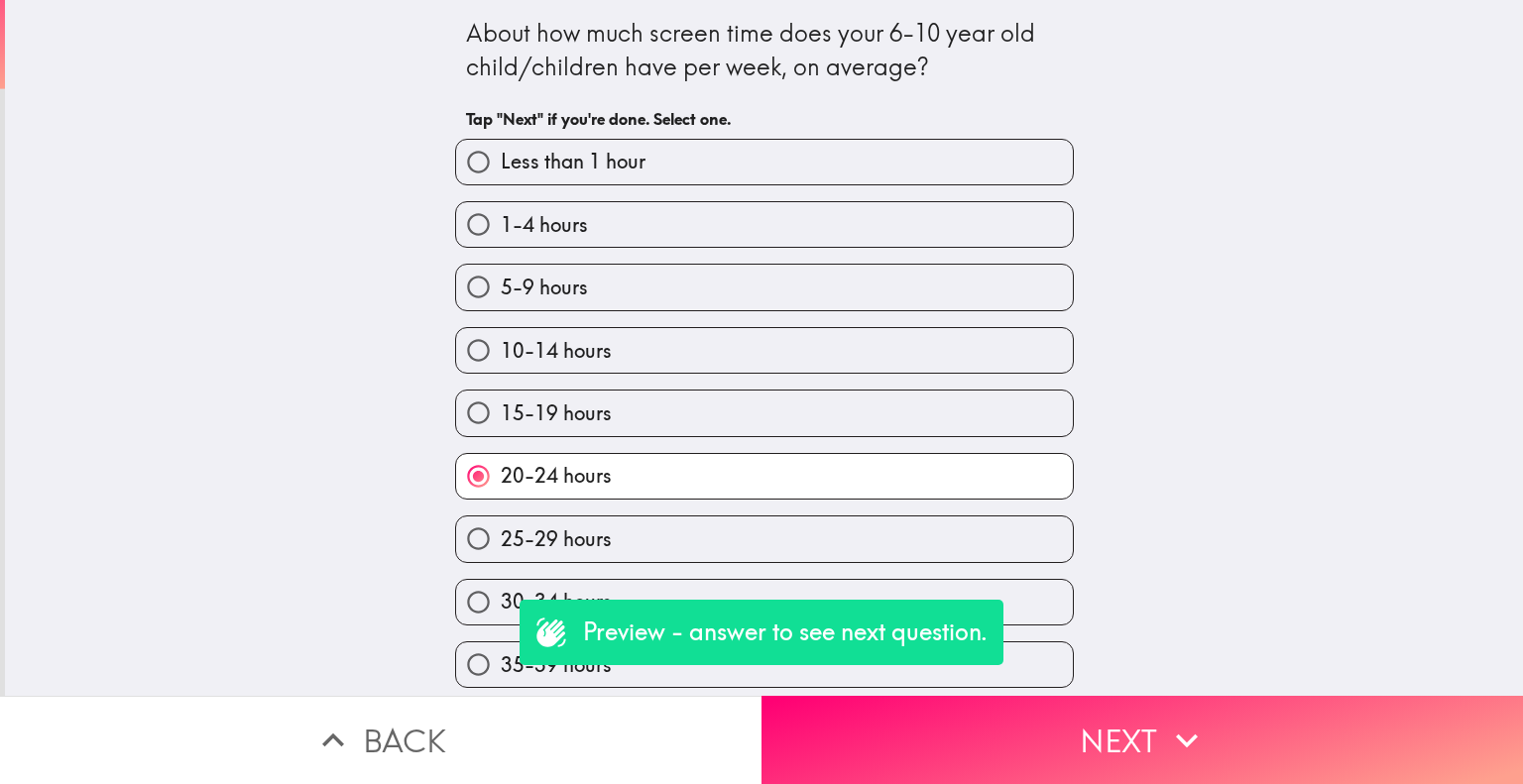 click on "Next" at bounding box center (1142, 739) 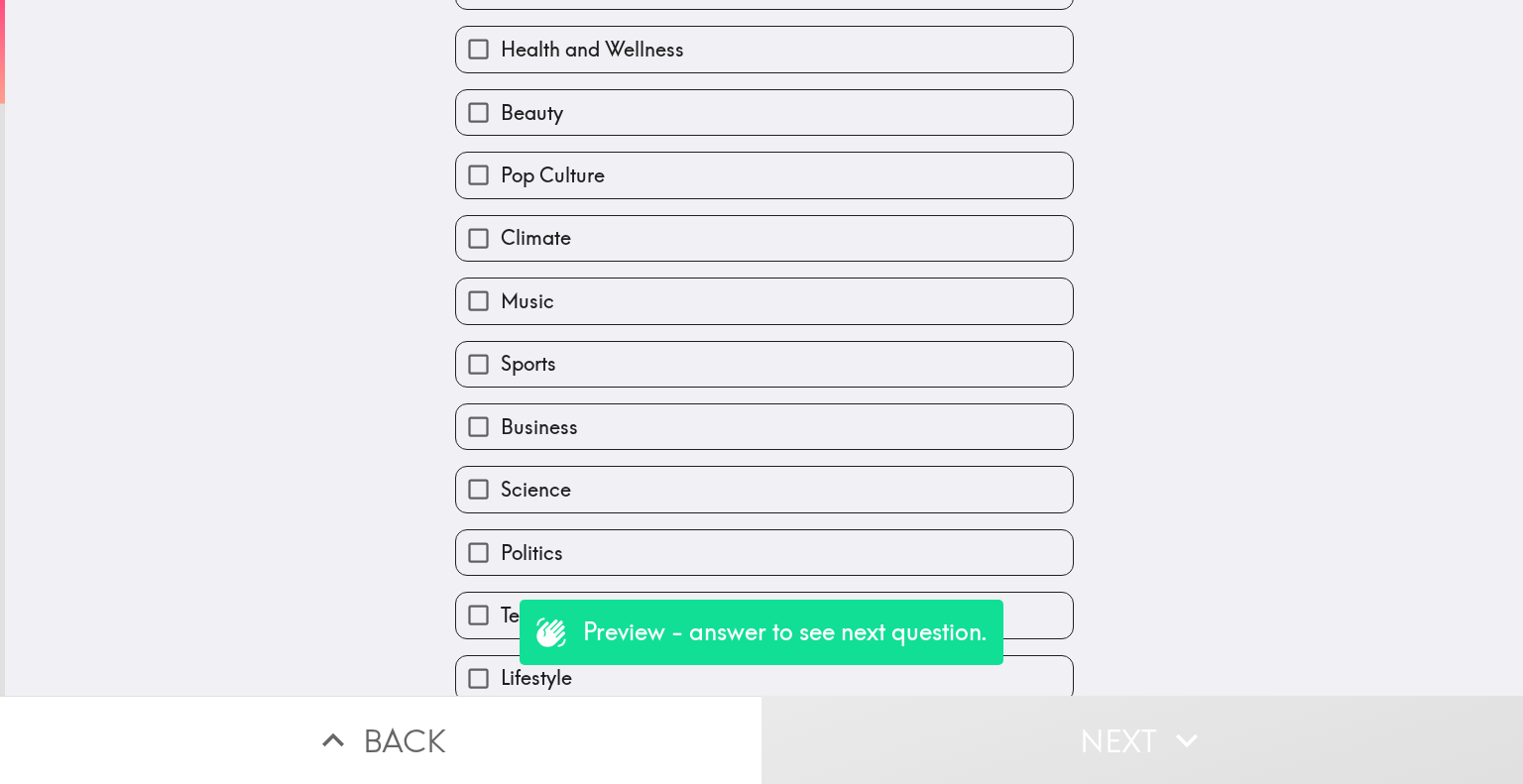 scroll, scrollTop: 254, scrollLeft: 0, axis: vertical 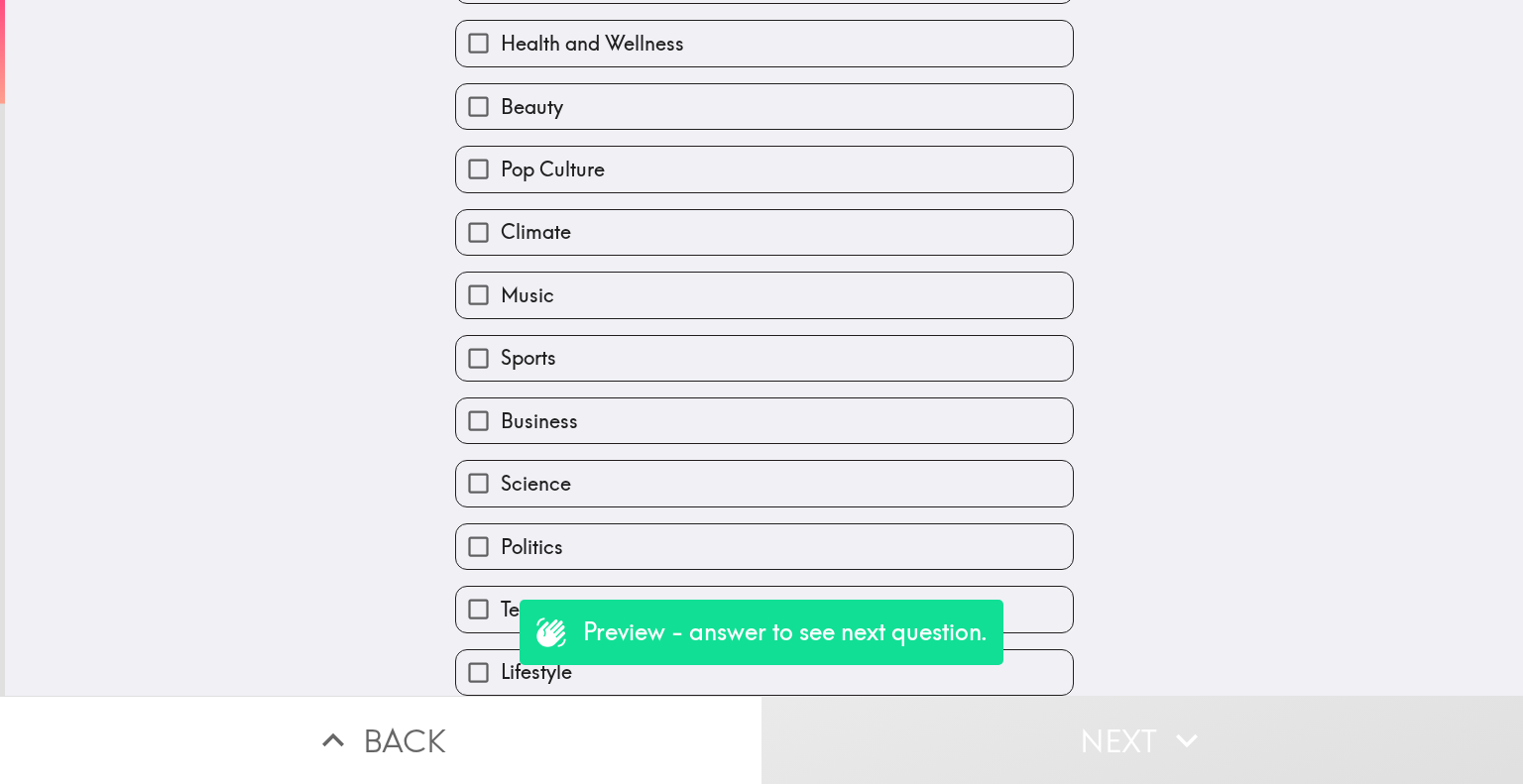 click on "Music" at bounding box center [764, 294] 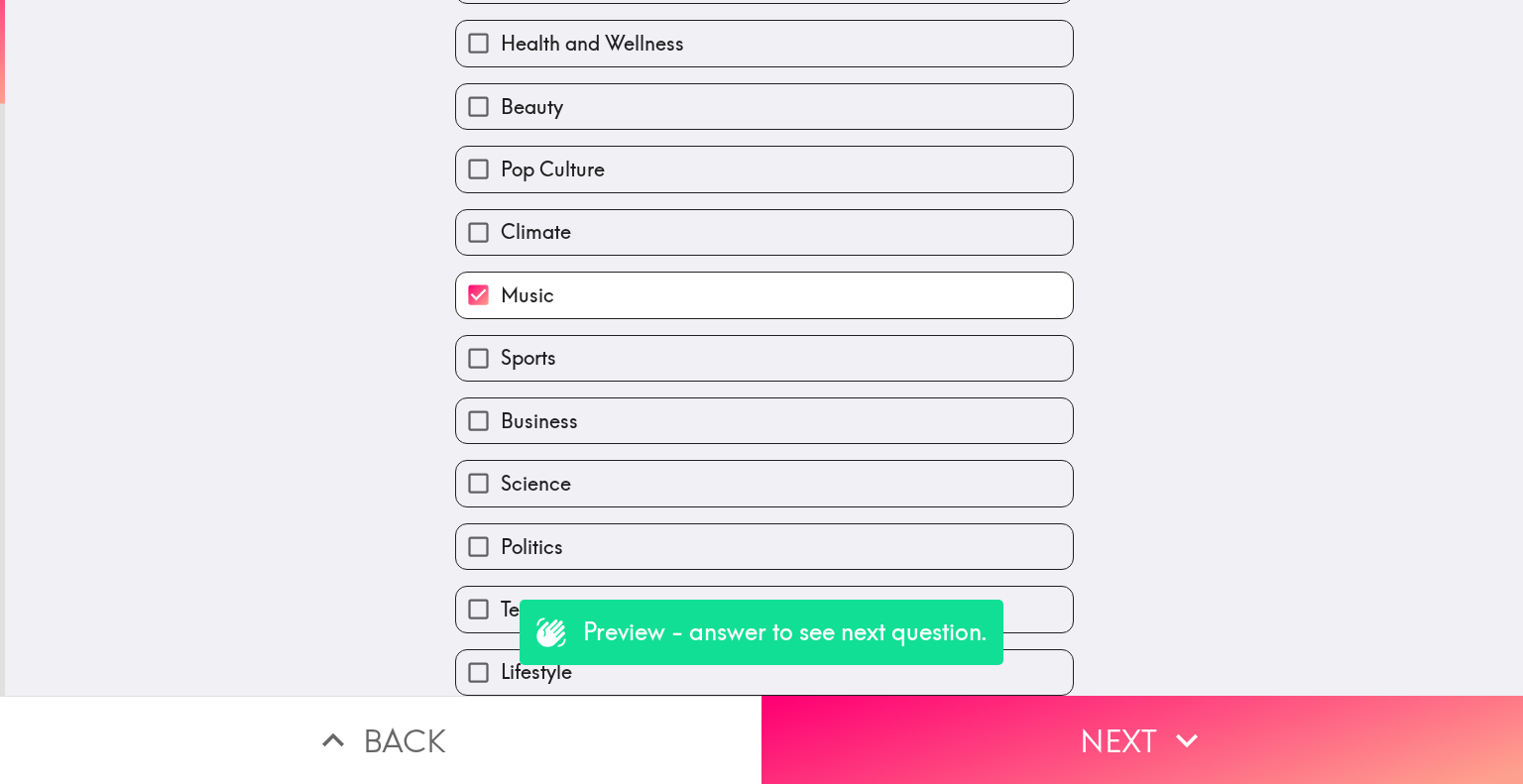 click on "Science" at bounding box center (764, 483) 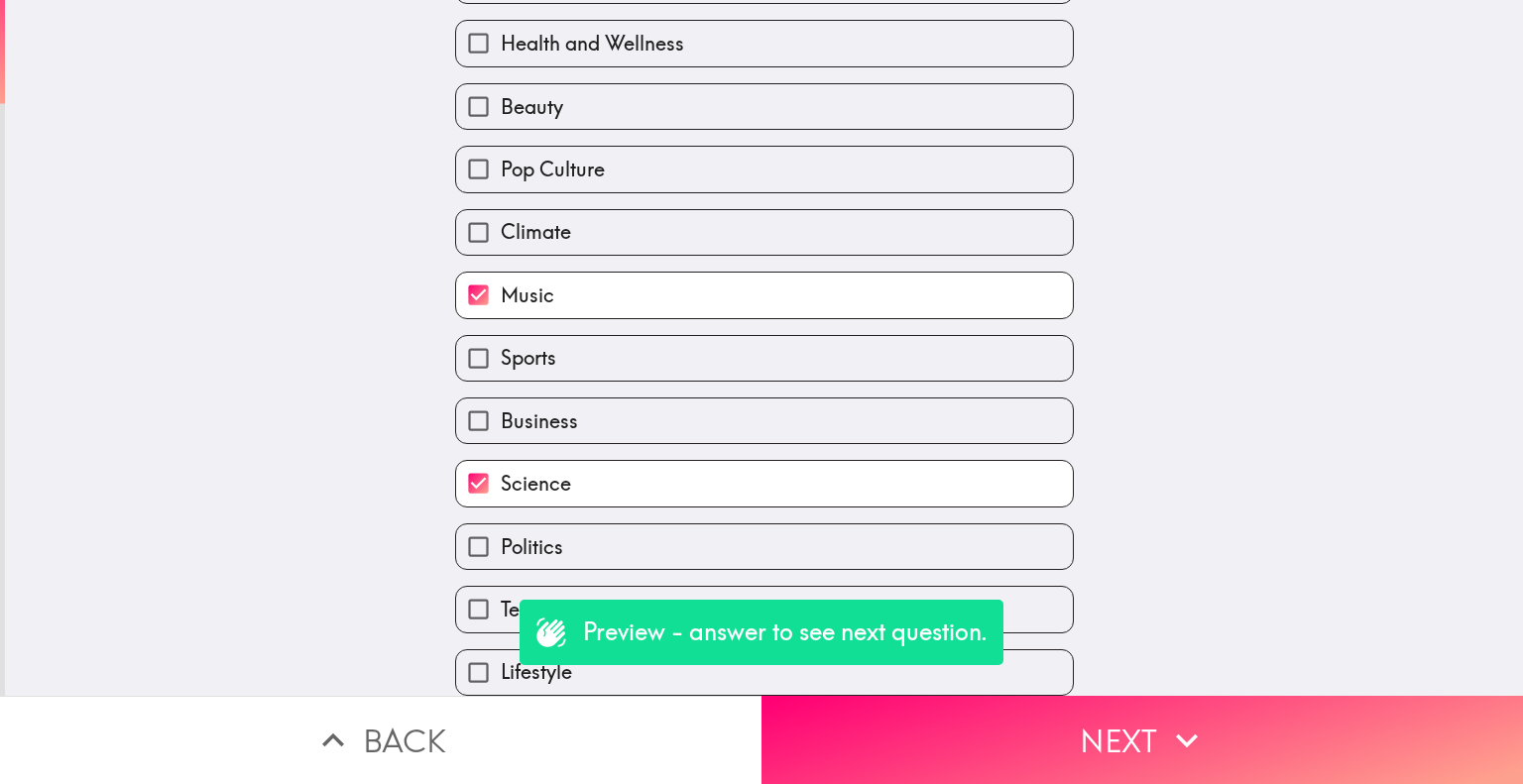 click on "Next" at bounding box center [1142, 739] 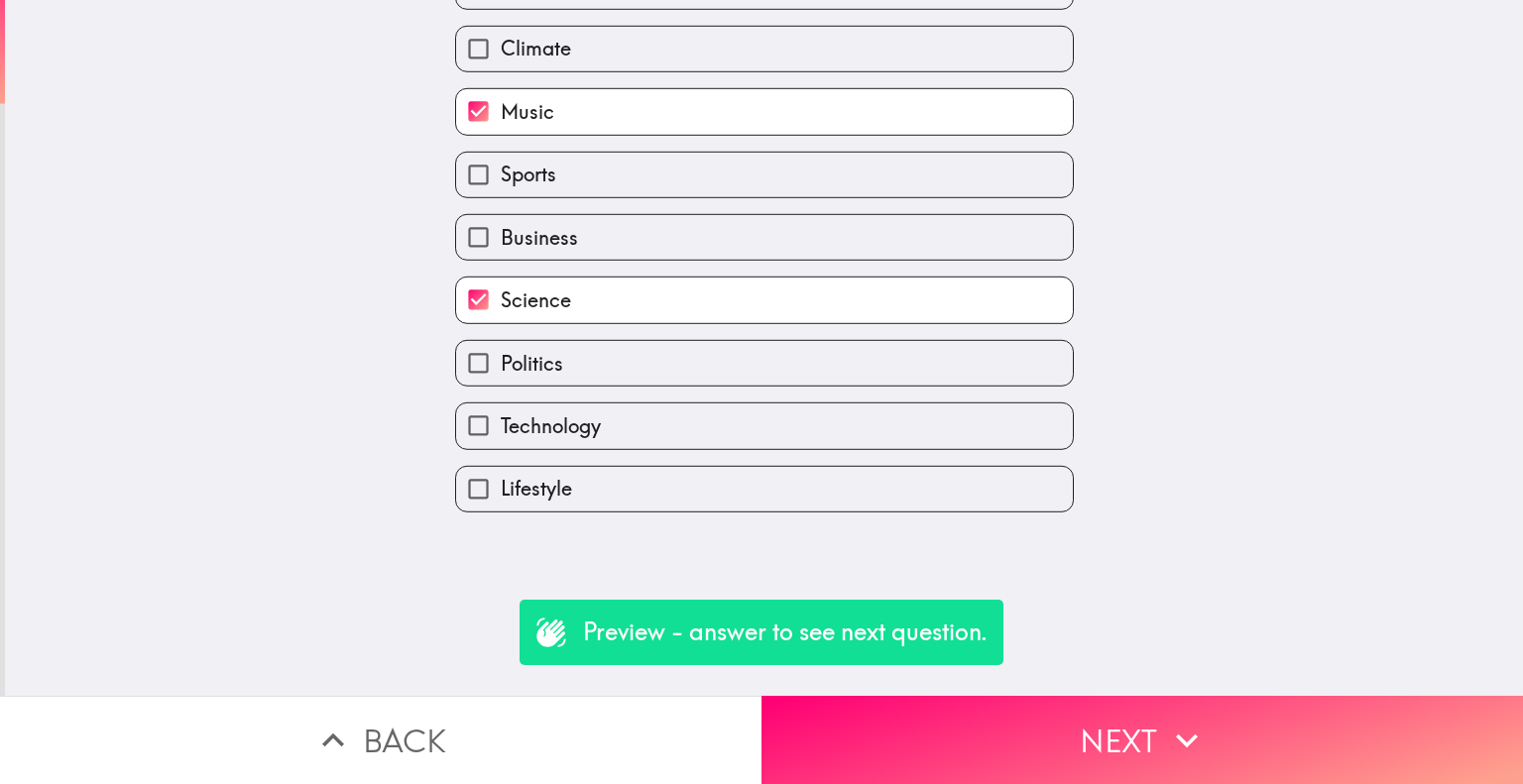 scroll, scrollTop: 0, scrollLeft: 0, axis: both 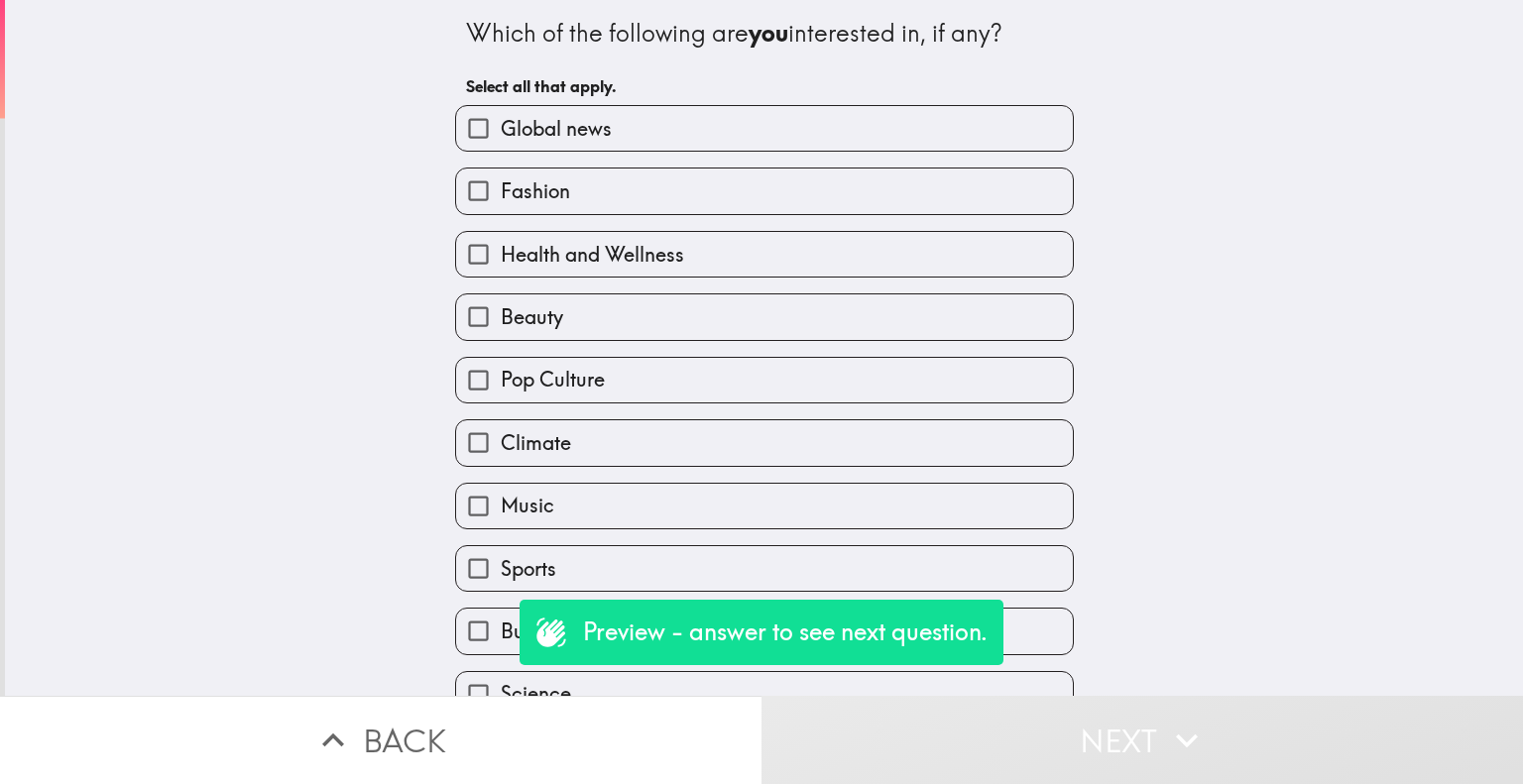click on "Global news" at bounding box center (556, 129) 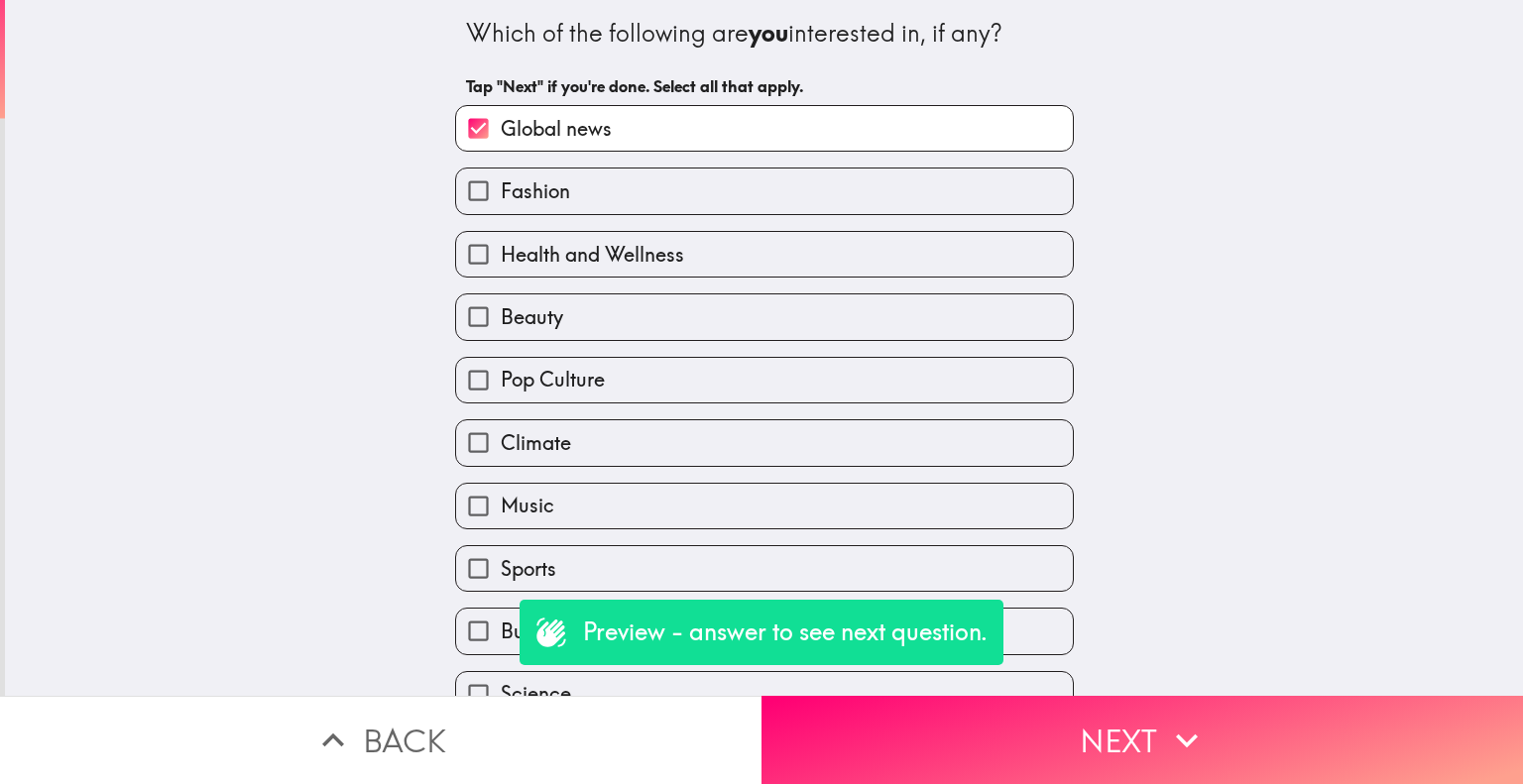 click on "Health and Wellness" at bounding box center (592, 255) 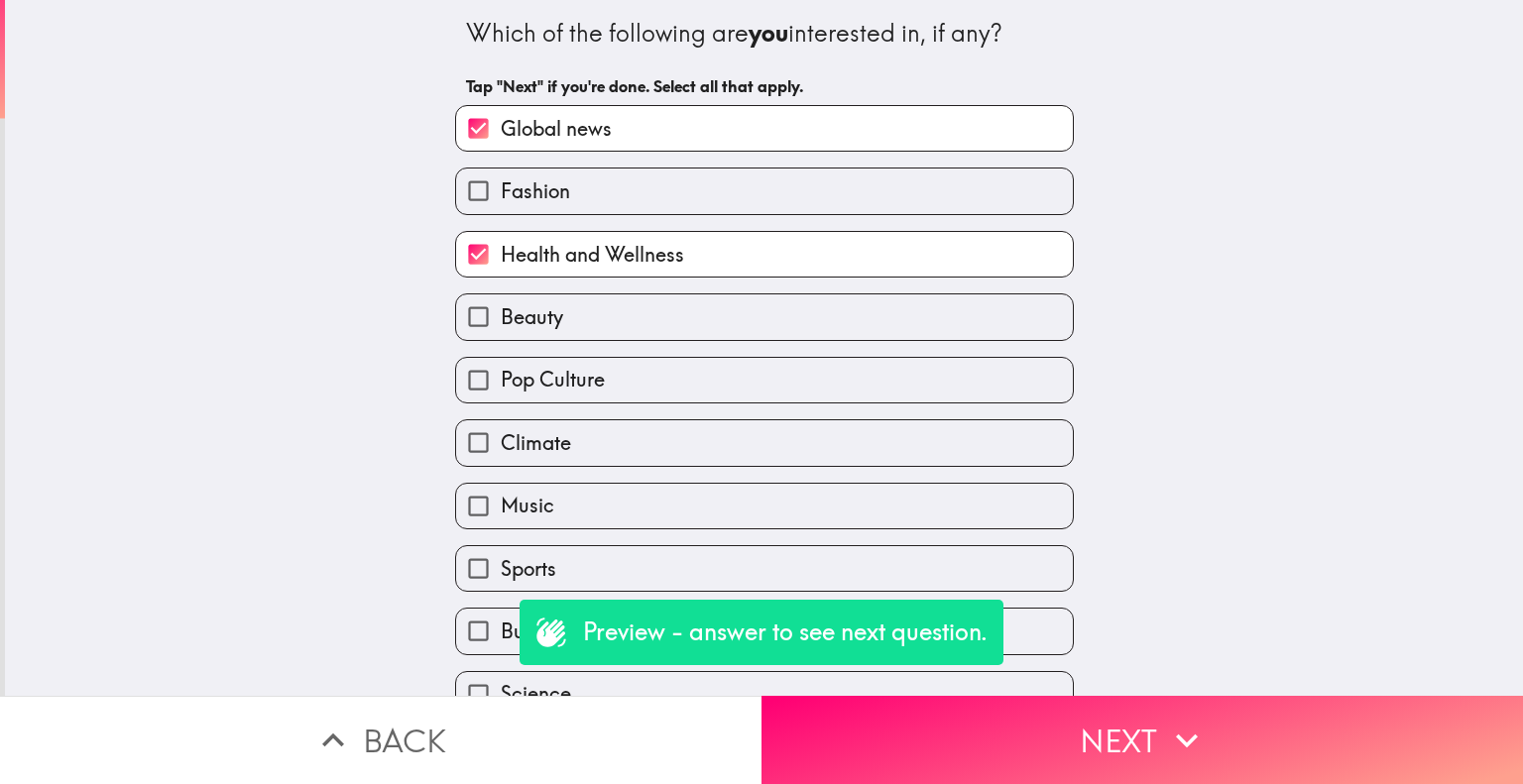 click on "Next" at bounding box center (1142, 739) 